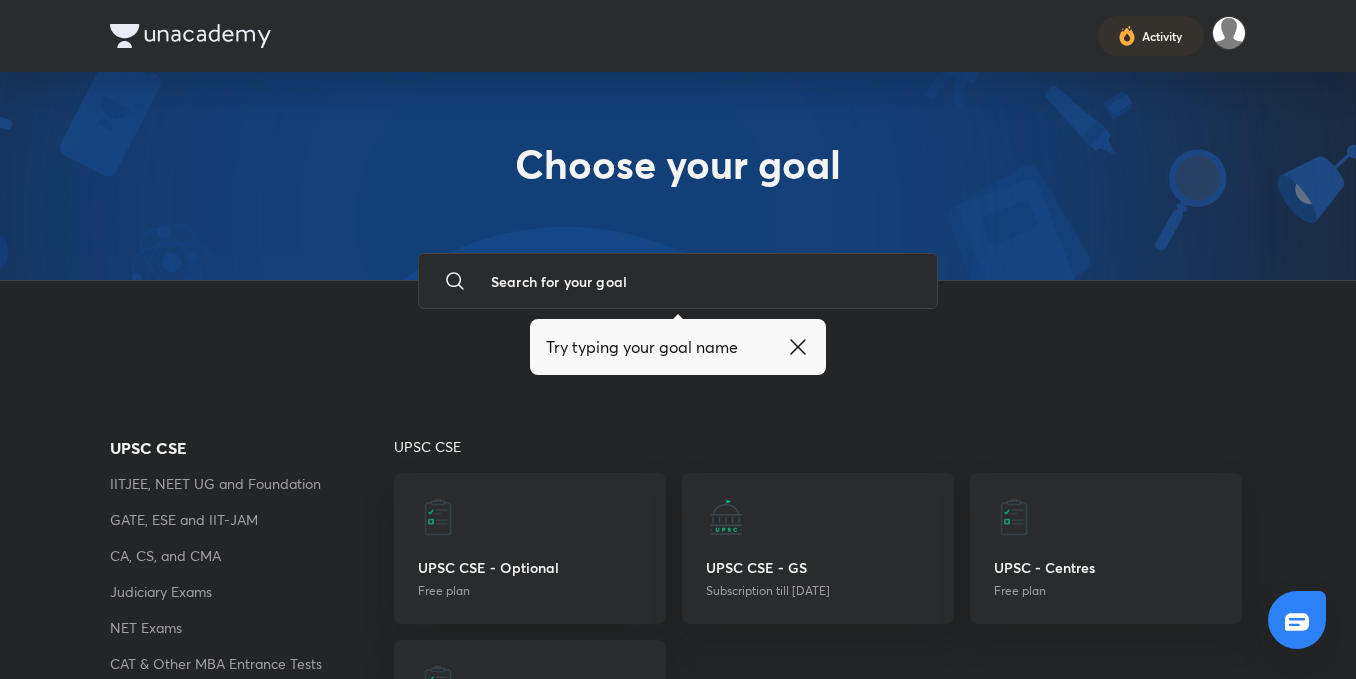scroll, scrollTop: 0, scrollLeft: 0, axis: both 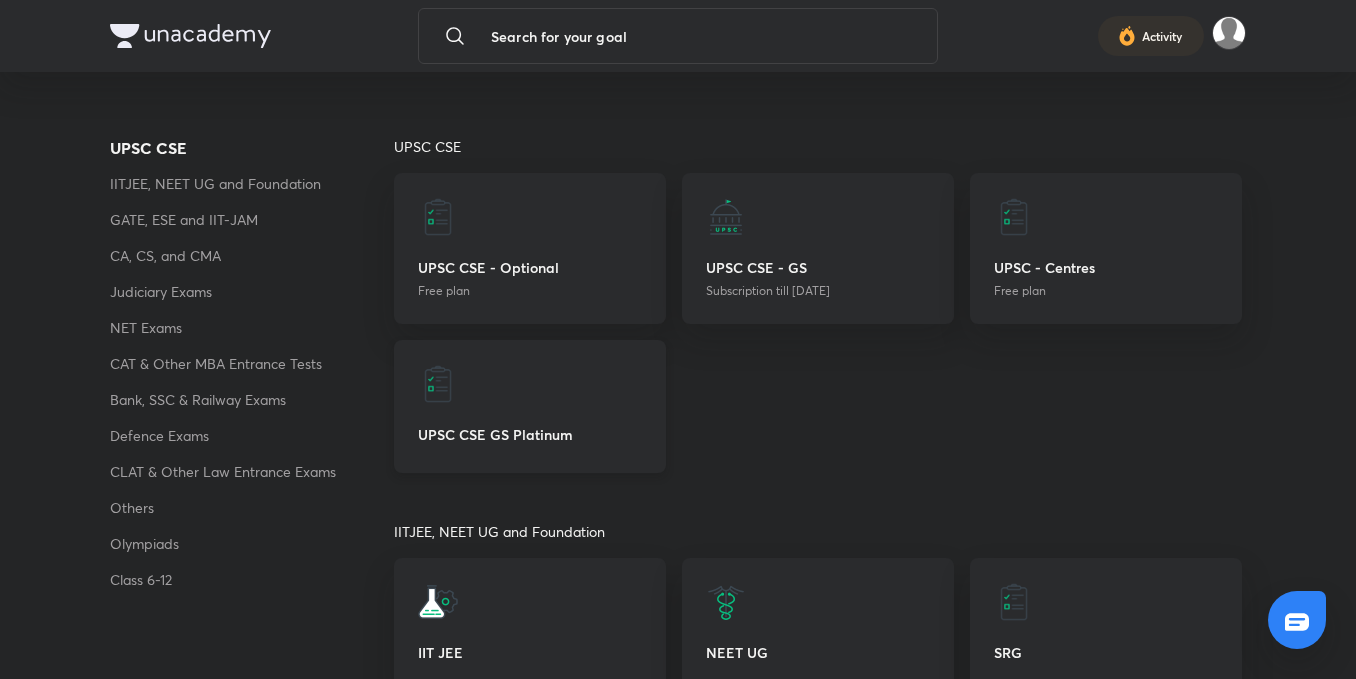 click at bounding box center (530, 384) 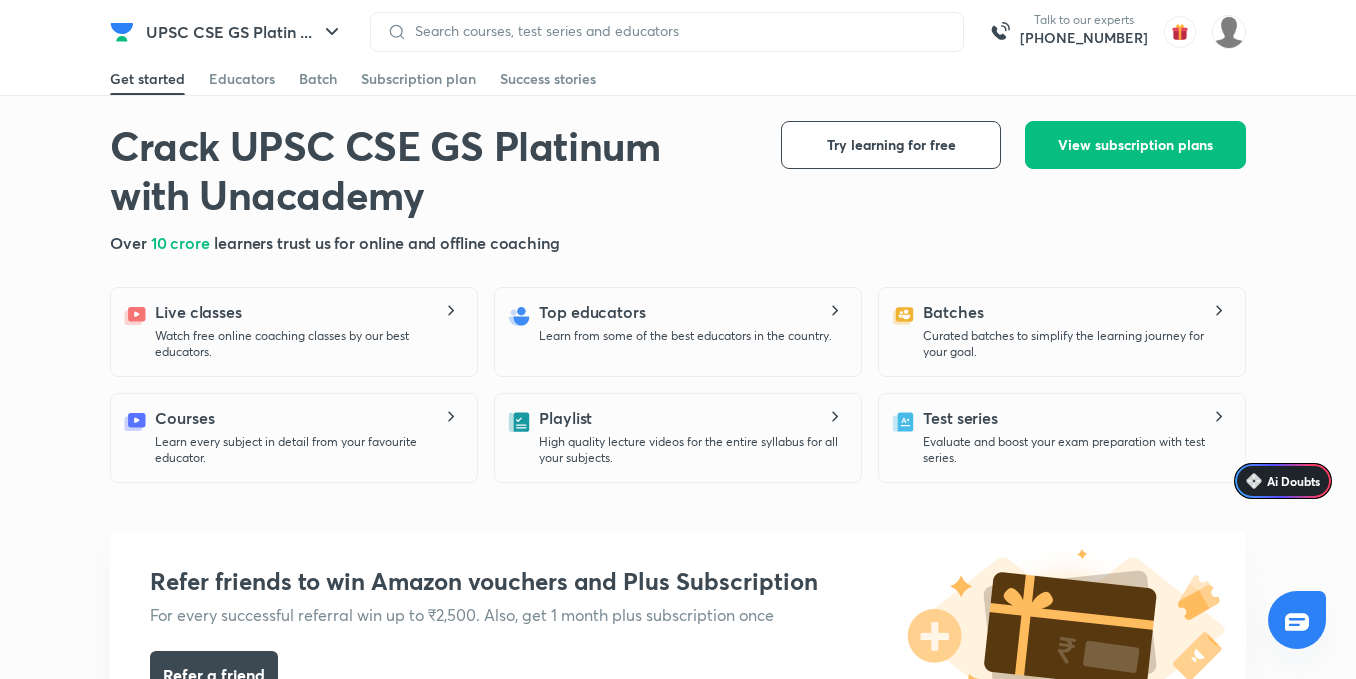 scroll, scrollTop: 100, scrollLeft: 0, axis: vertical 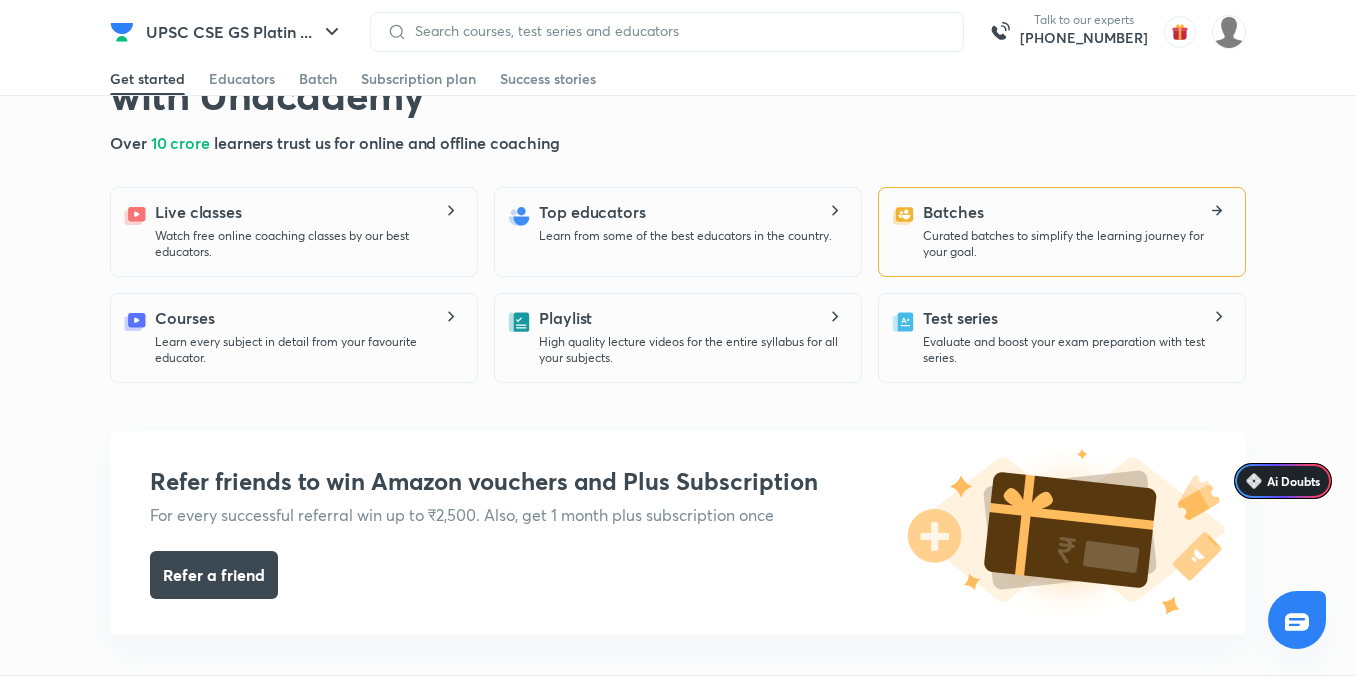 click on "Curated batches to simplify the learning journey for your goal." at bounding box center [1076, 244] 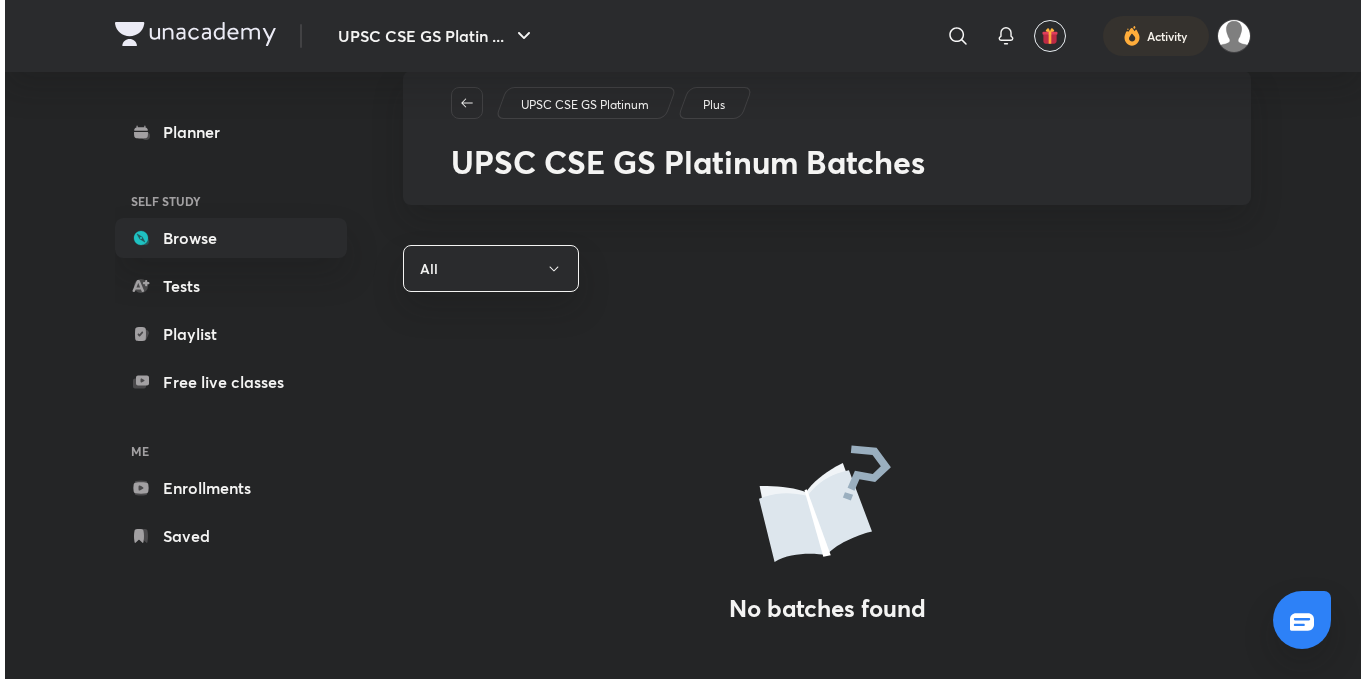 scroll, scrollTop: 0, scrollLeft: 0, axis: both 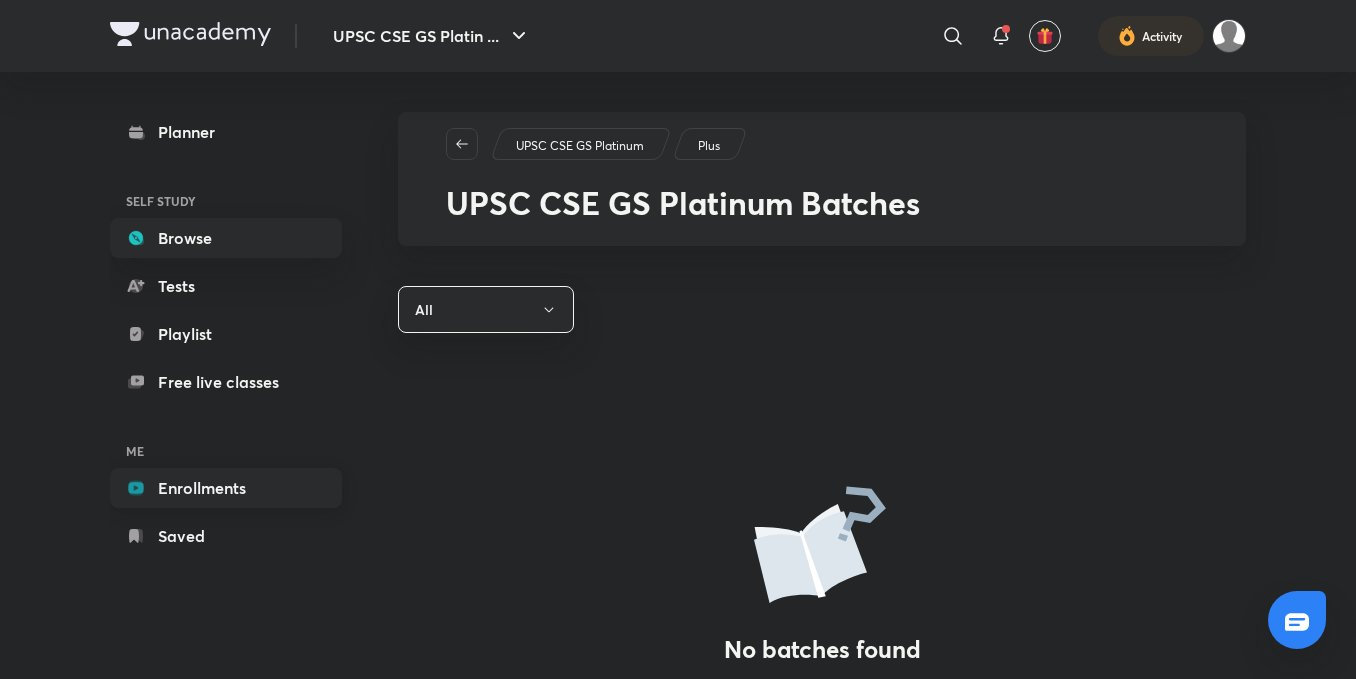 click on "Enrollments" at bounding box center (226, 488) 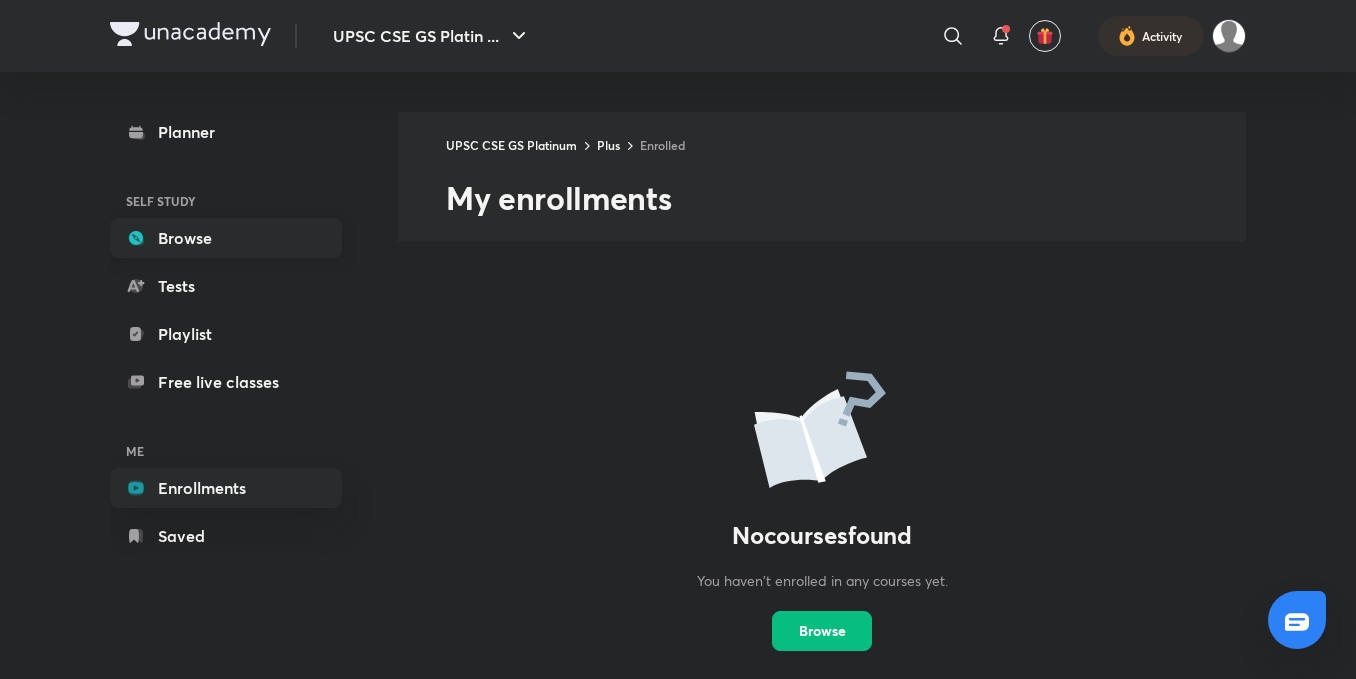 click on "Browse" at bounding box center [226, 238] 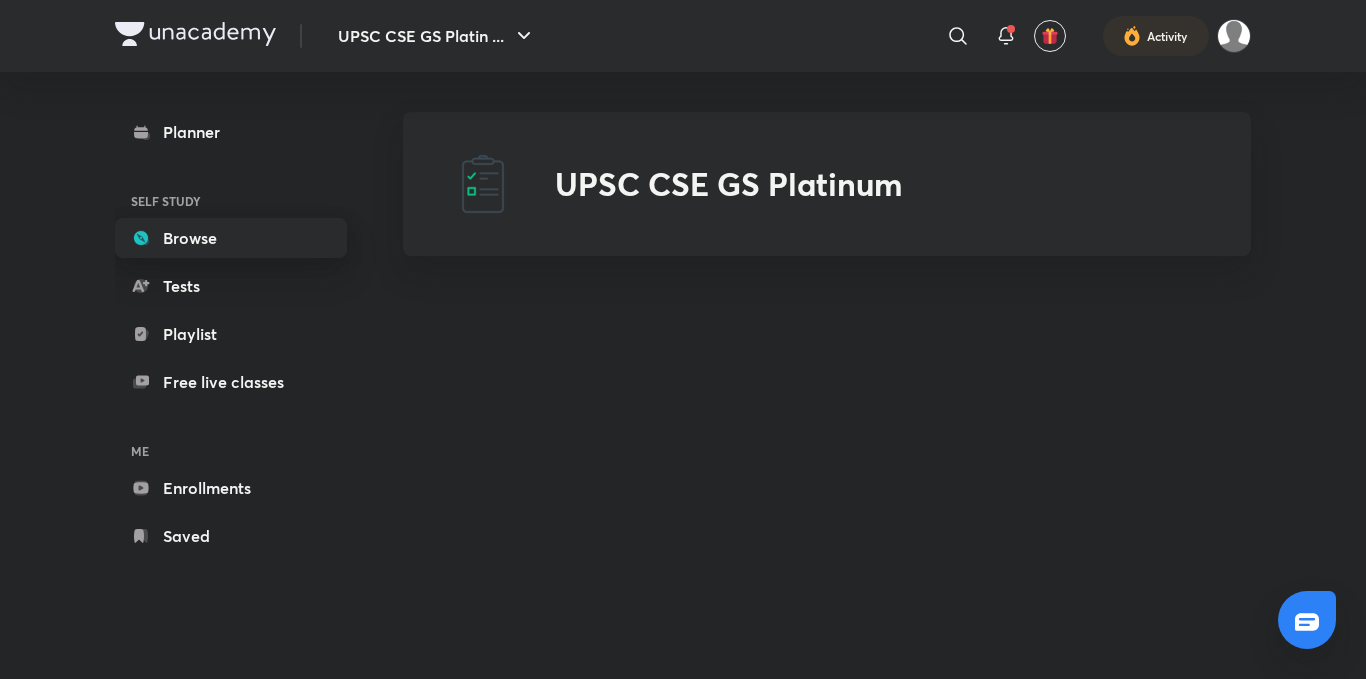 click on "Browse" at bounding box center (231, 238) 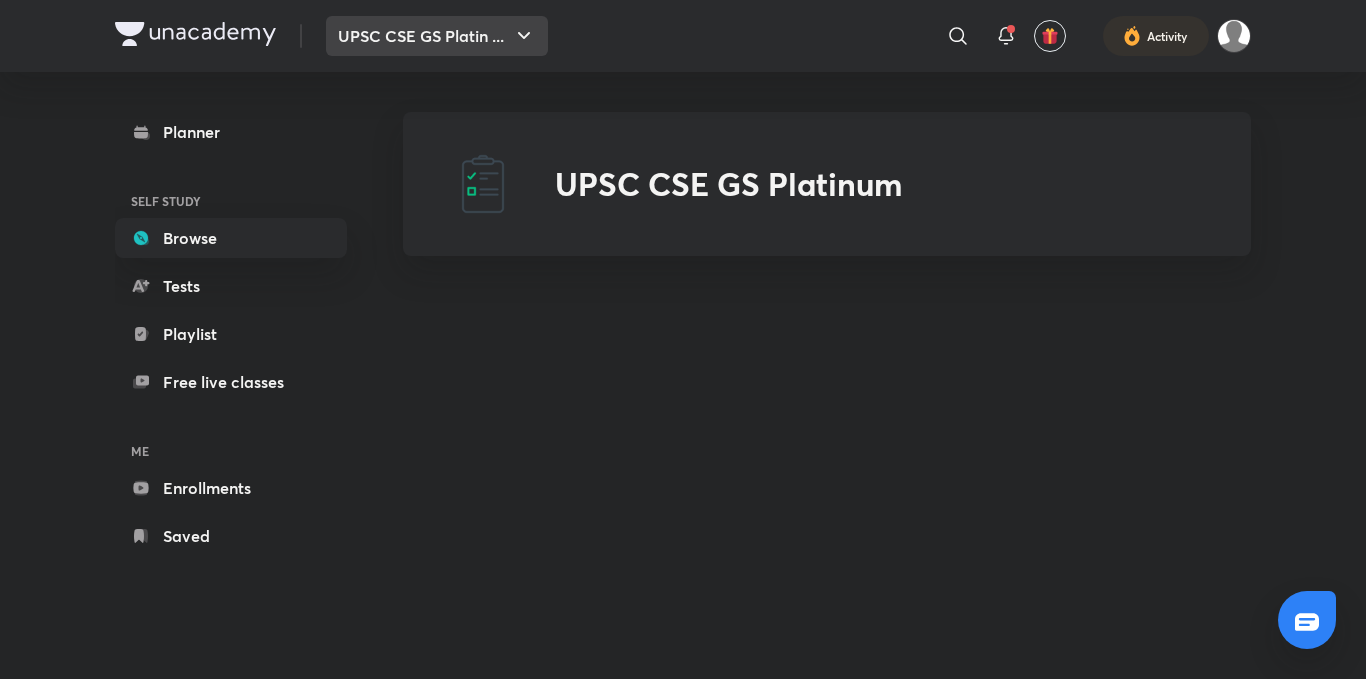 click on "UPSC CSE GS Platin ..." at bounding box center [437, 36] 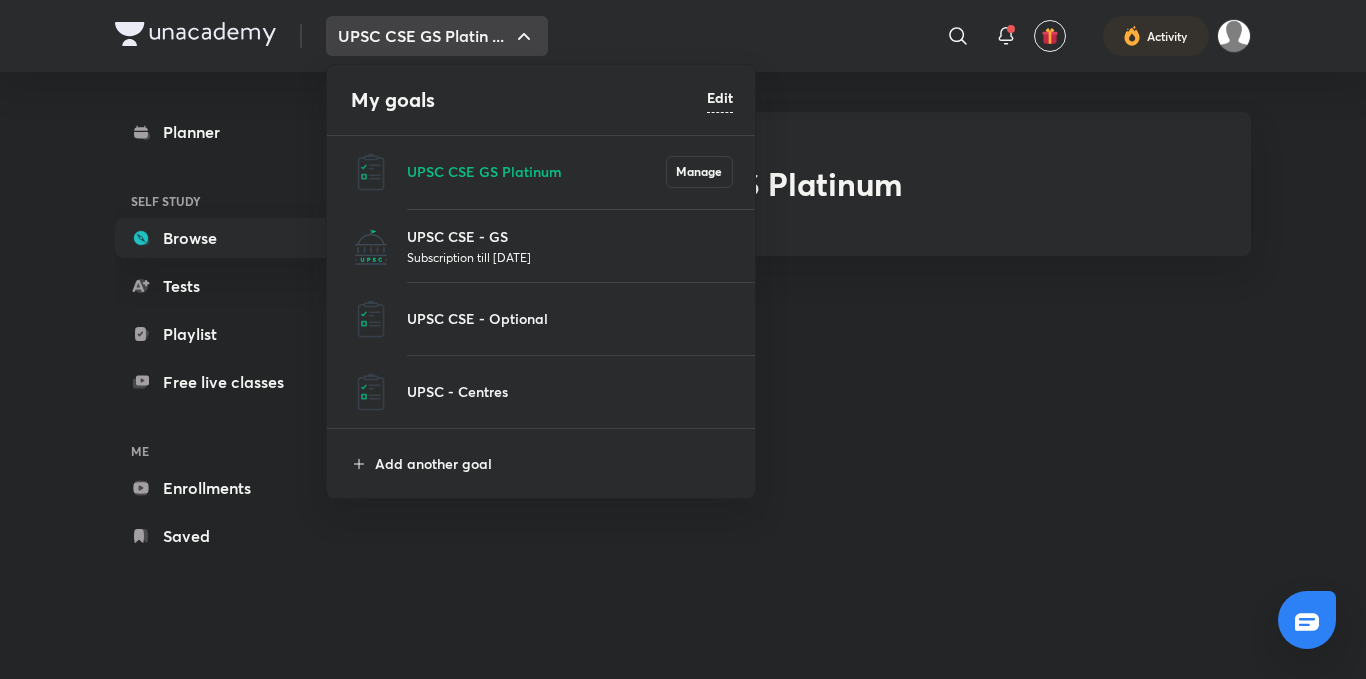 click on "Subscription till 28 Aug 2026" at bounding box center (570, 257) 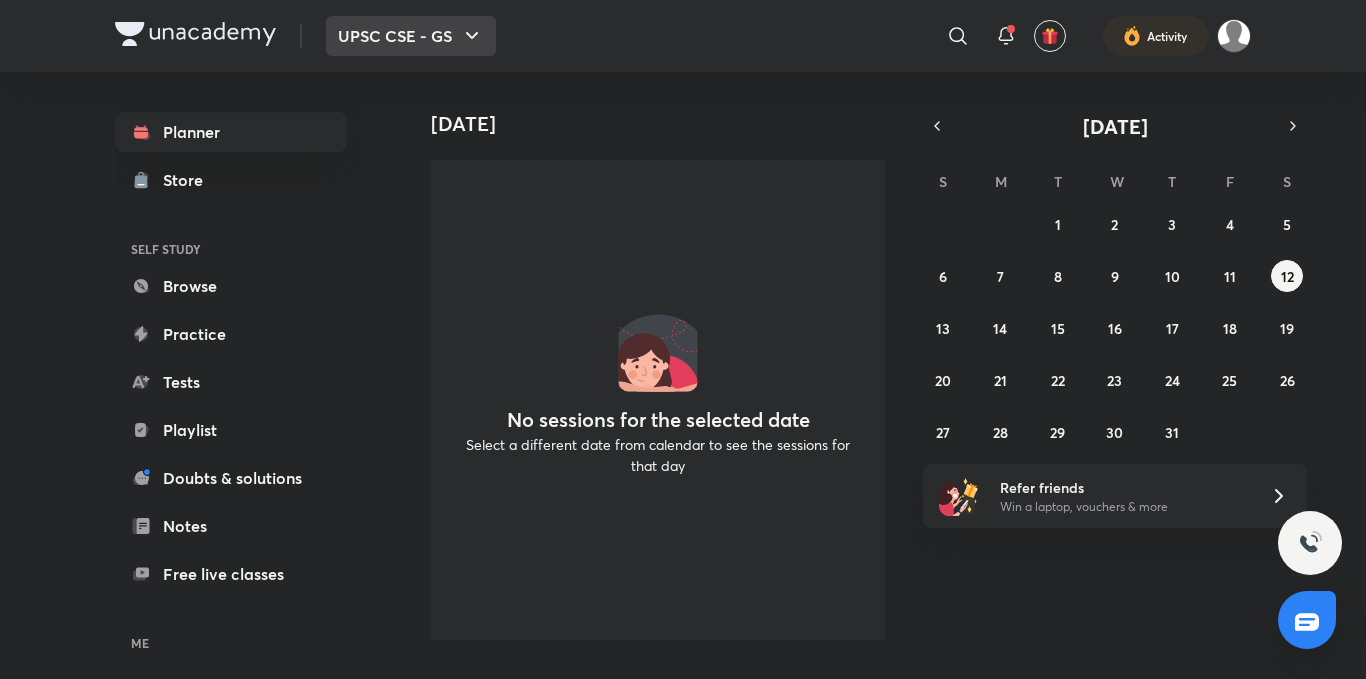 click on "UPSC CSE - GS" at bounding box center [411, 36] 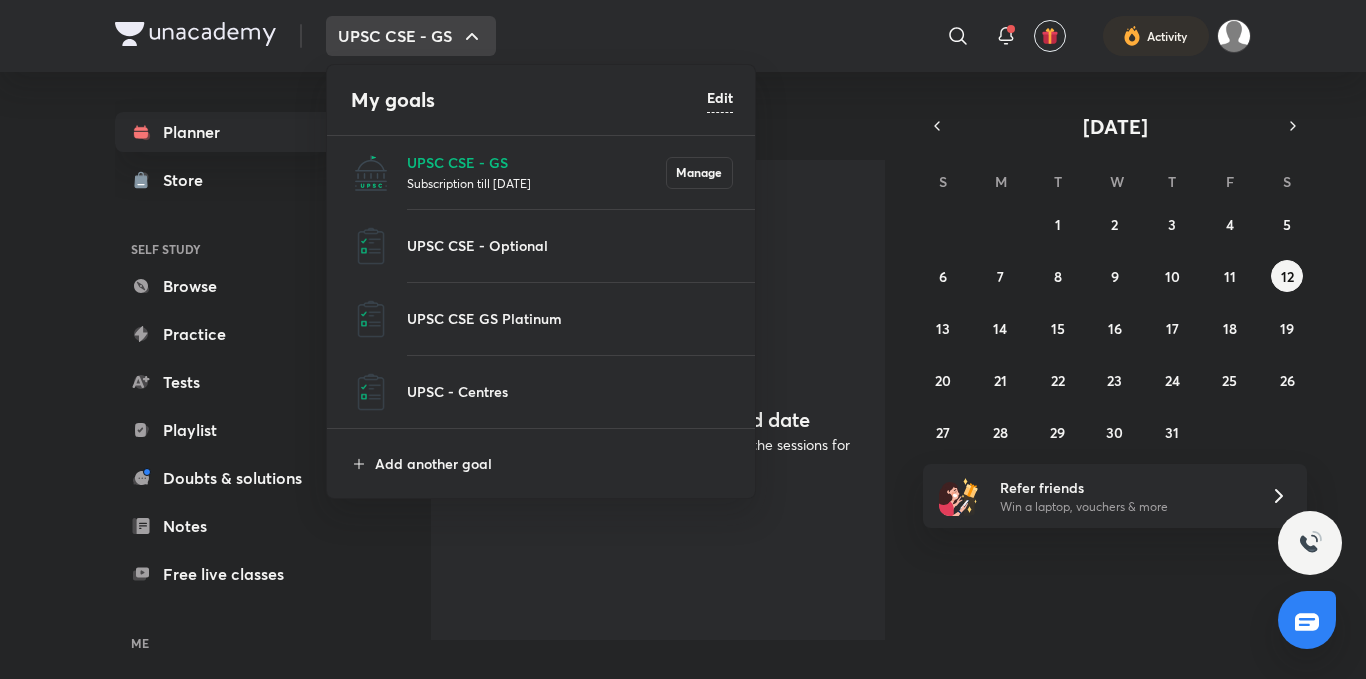click on "Edit" at bounding box center (720, 97) 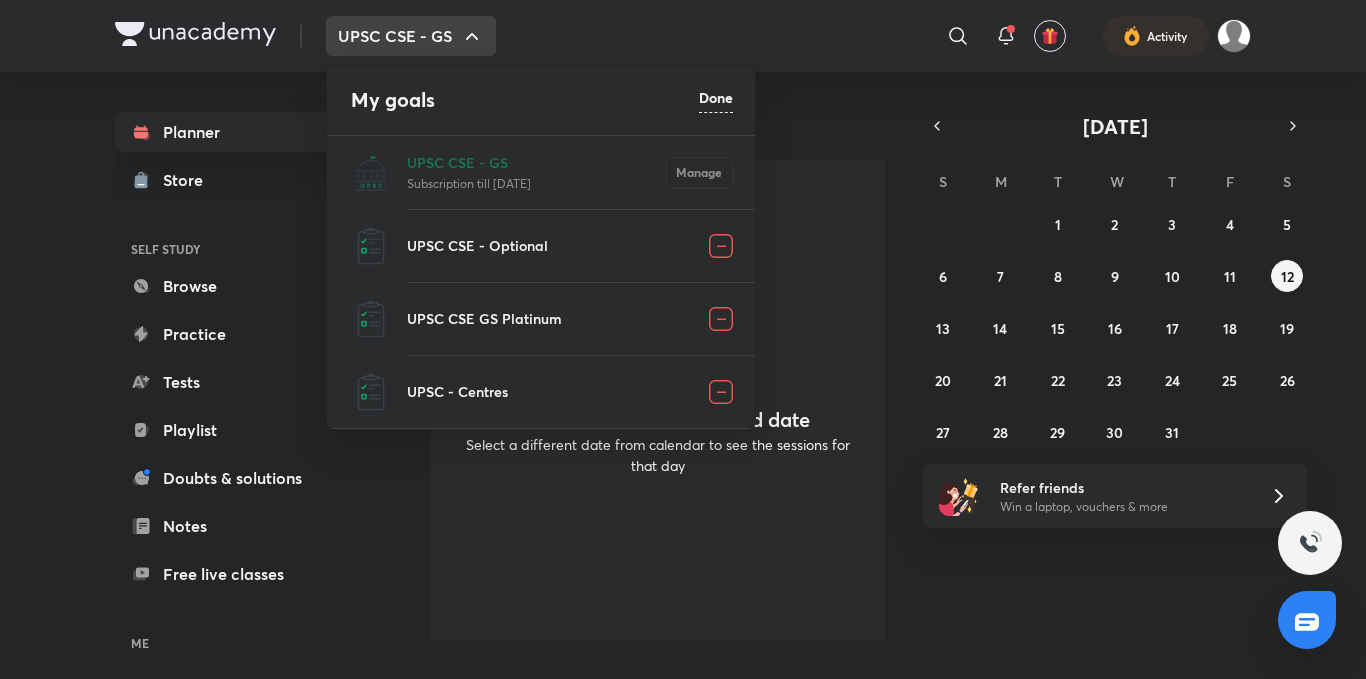 click at bounding box center [721, 246] 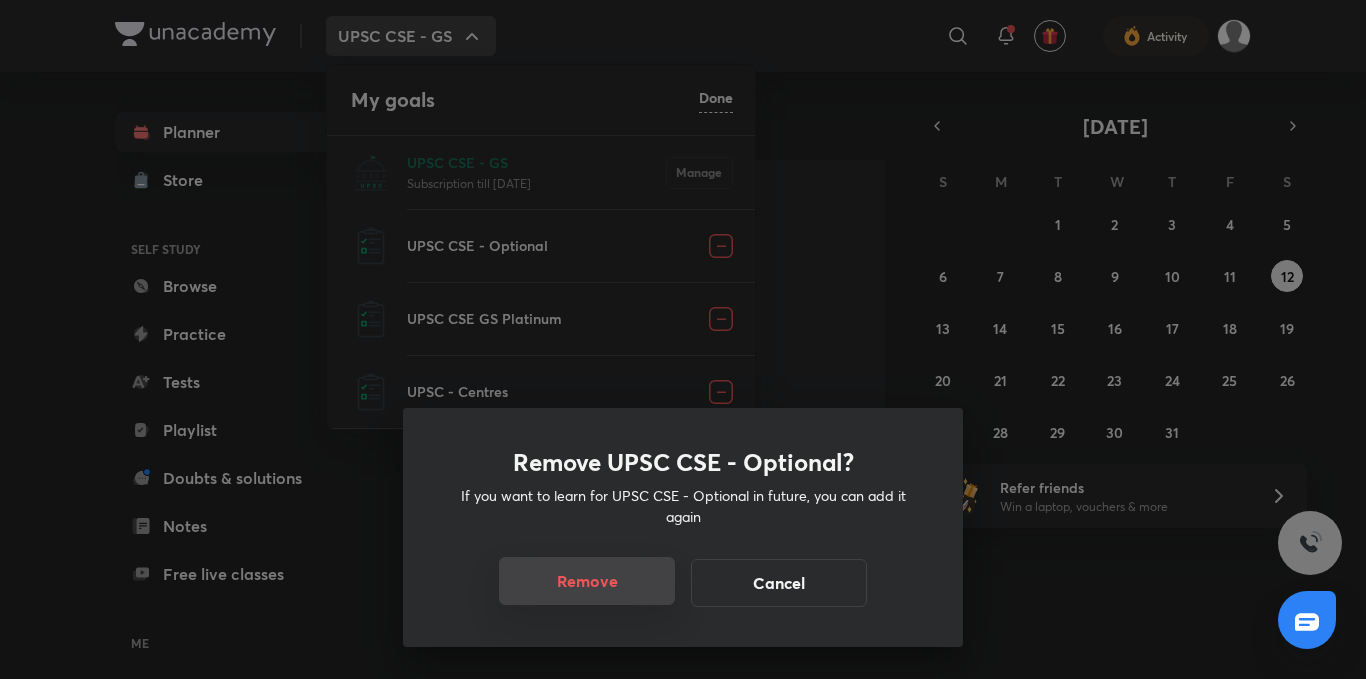 click on "Remove" at bounding box center [587, 581] 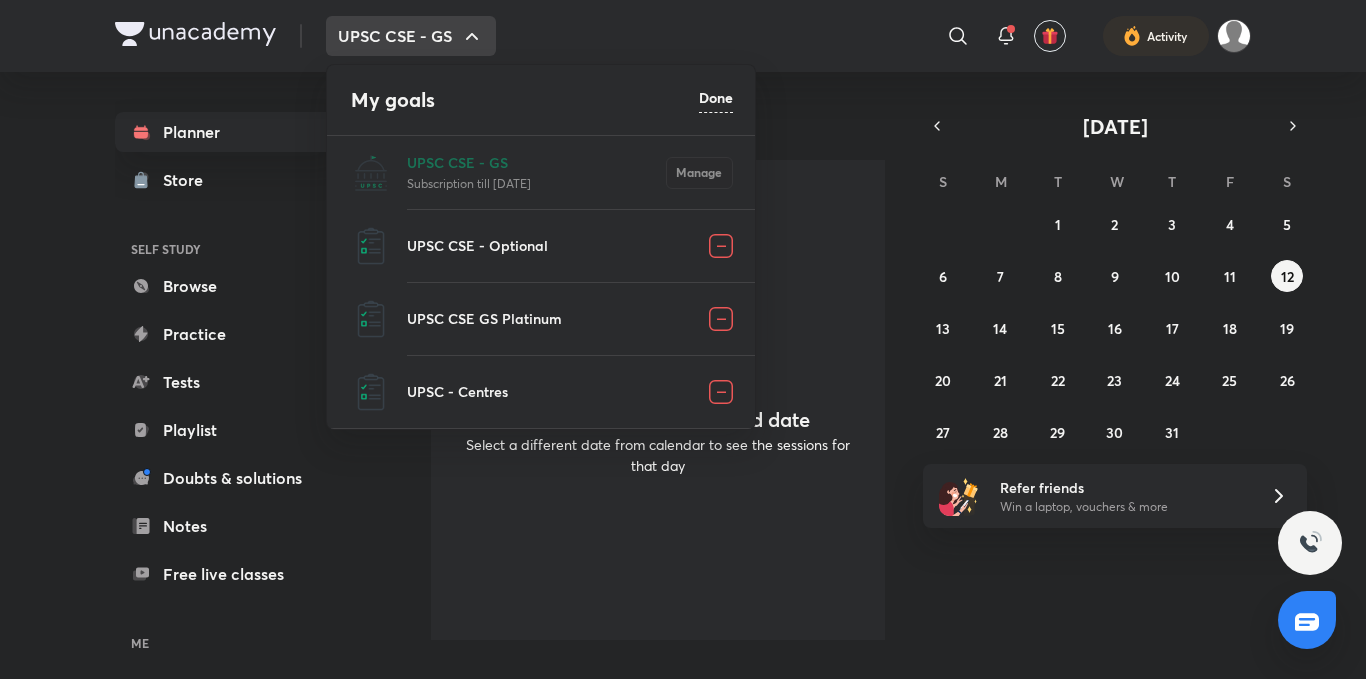 click on "Done" at bounding box center [716, 97] 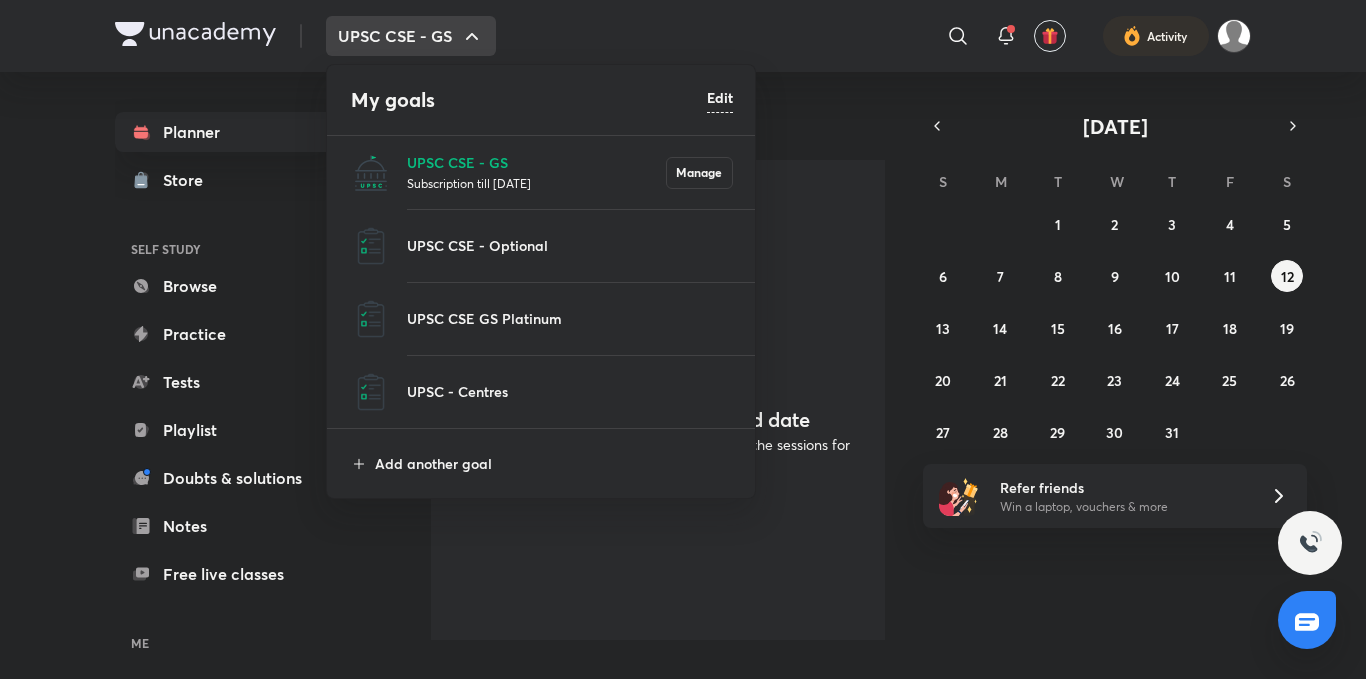 click on "Edit" at bounding box center (720, 97) 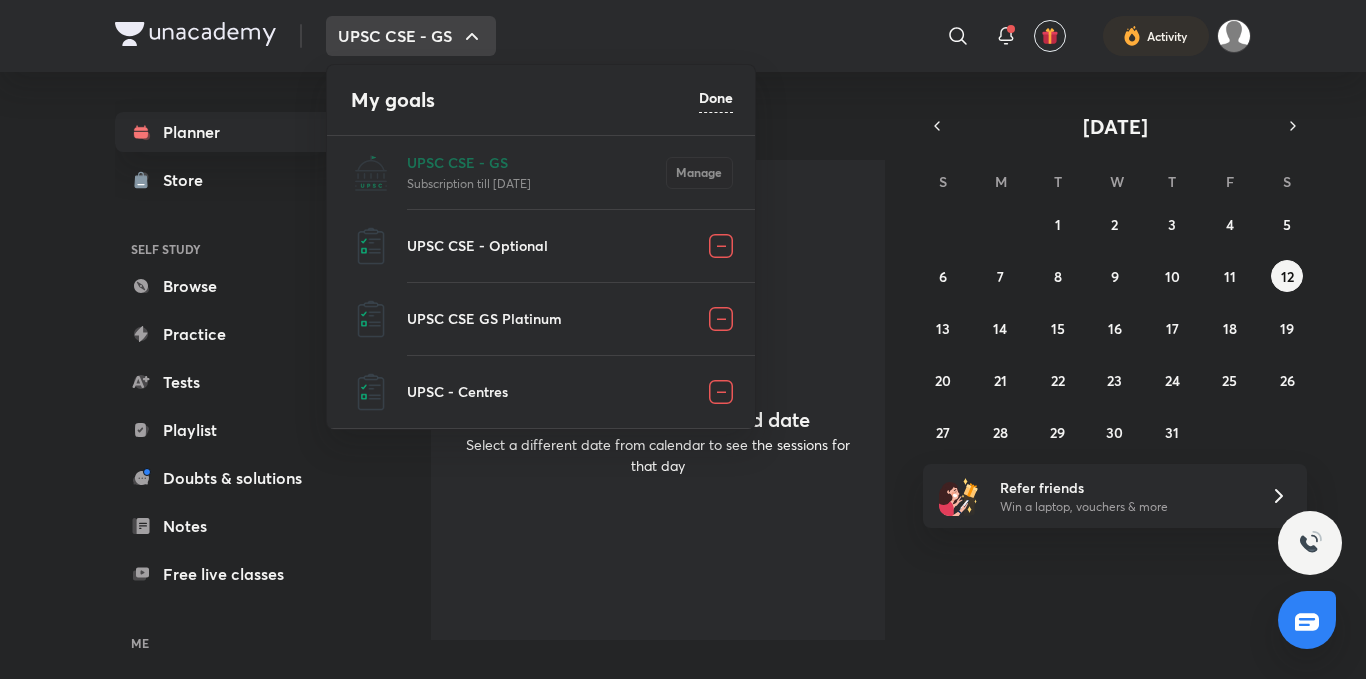 click at bounding box center [721, 246] 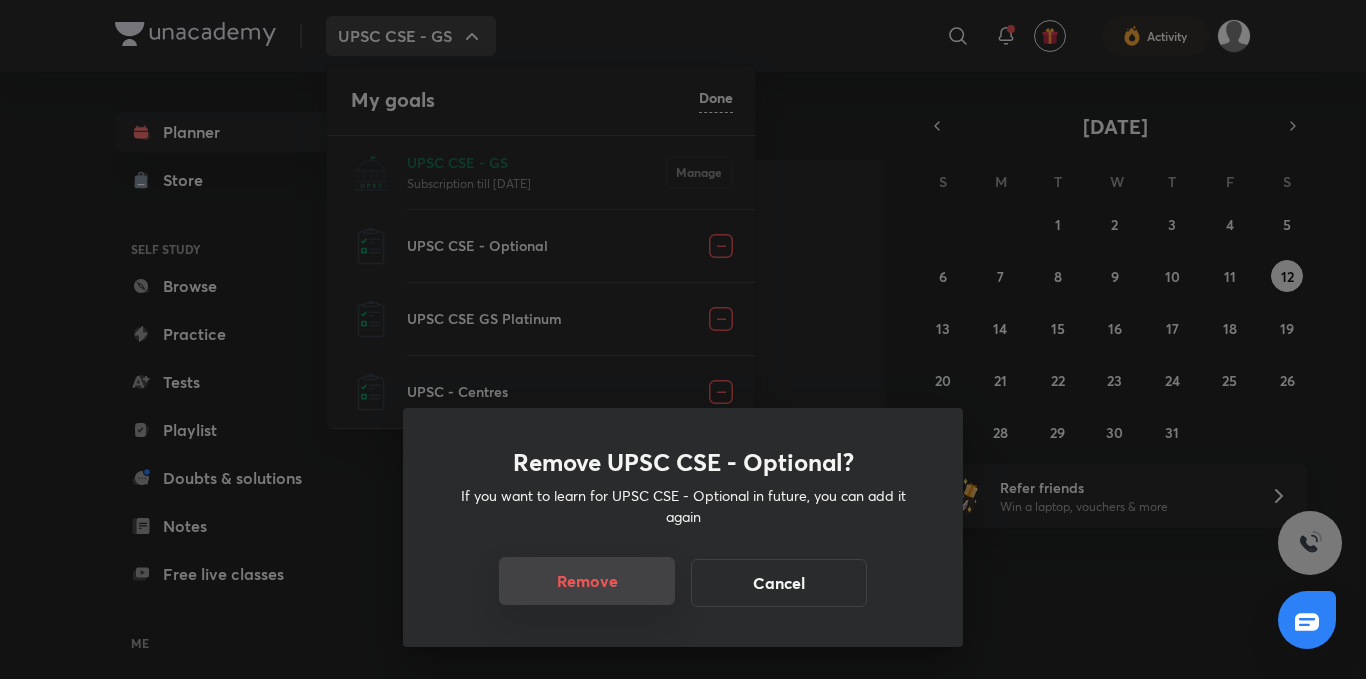 click on "Remove" at bounding box center (587, 581) 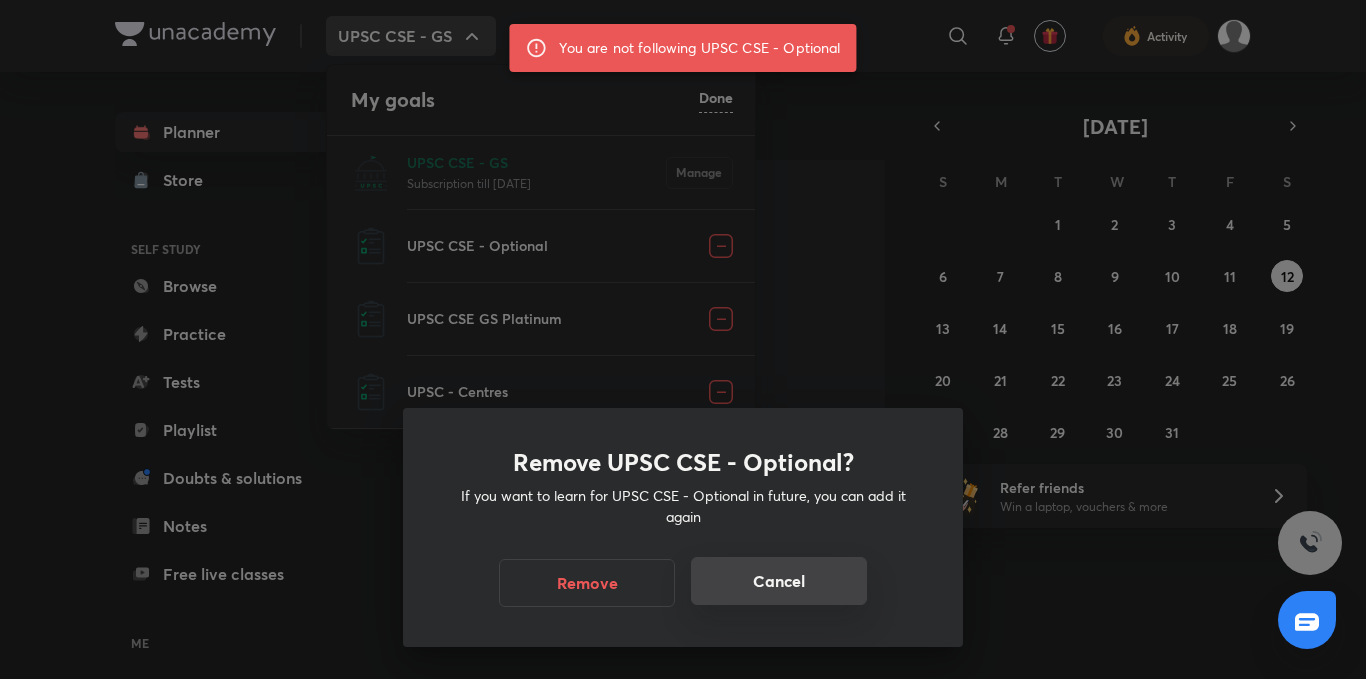 click on "Cancel" at bounding box center [779, 581] 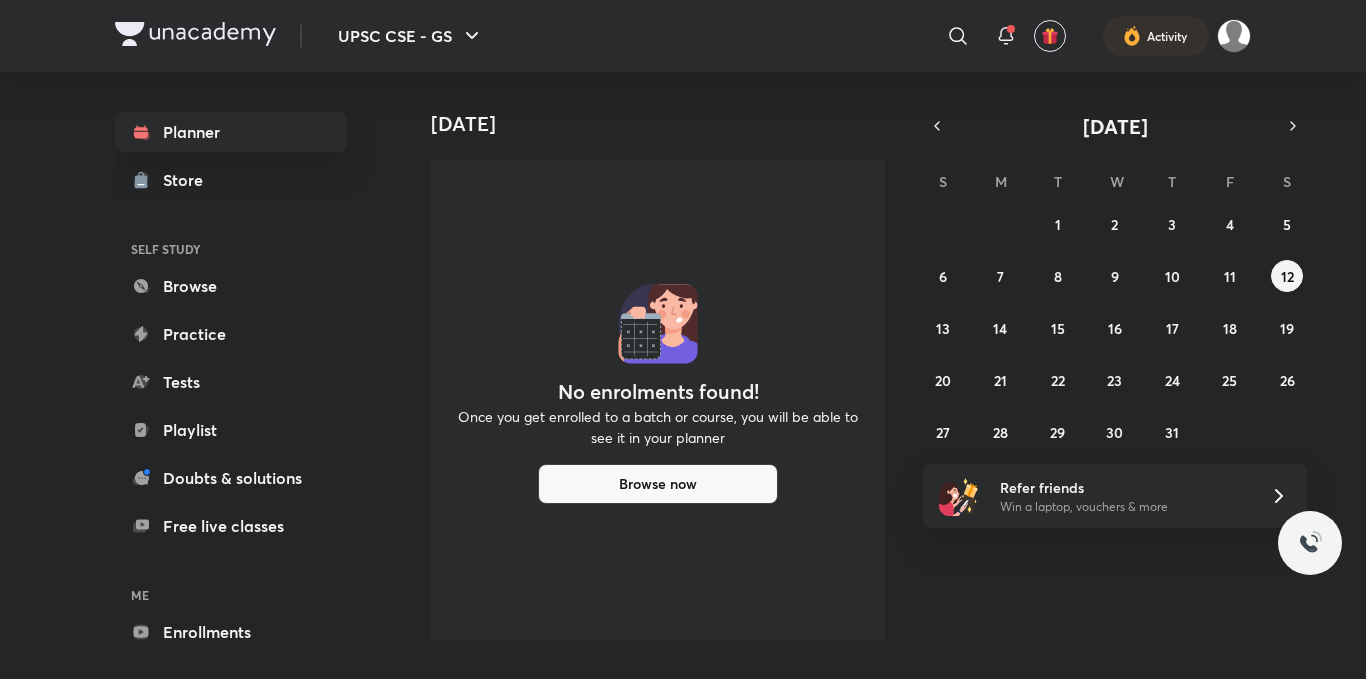 scroll, scrollTop: 0, scrollLeft: 0, axis: both 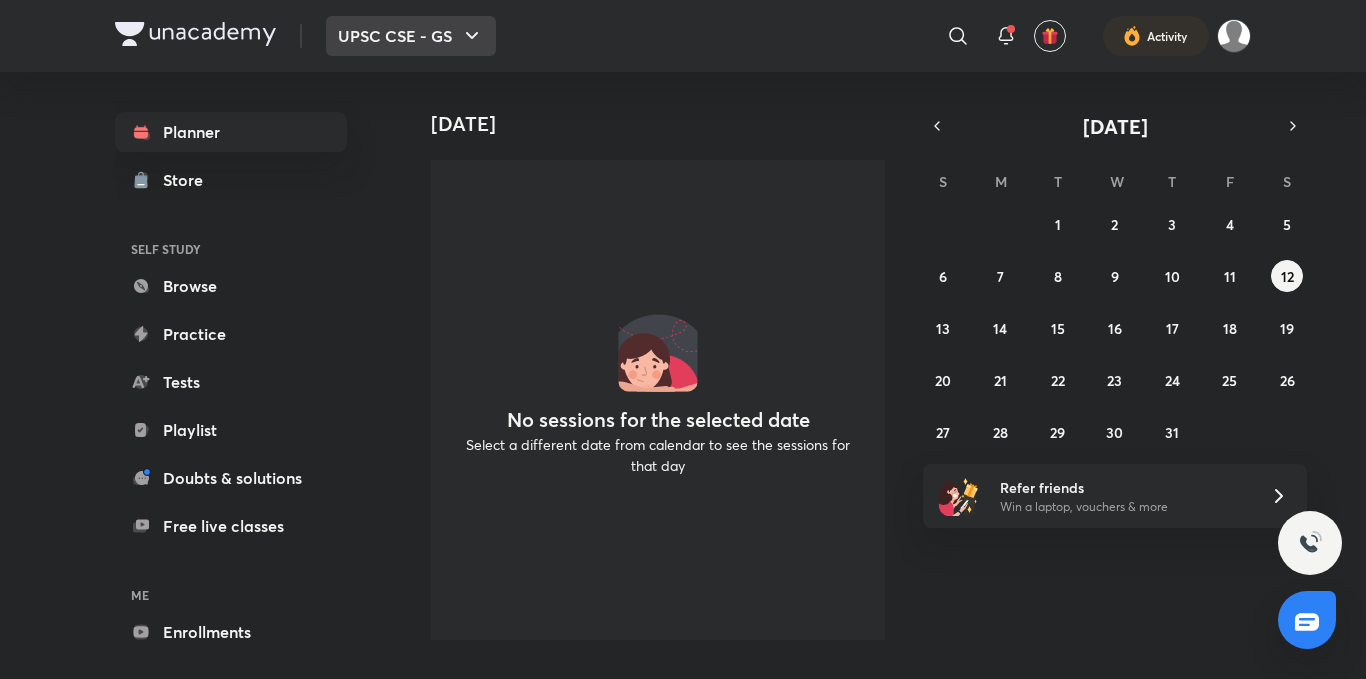 click 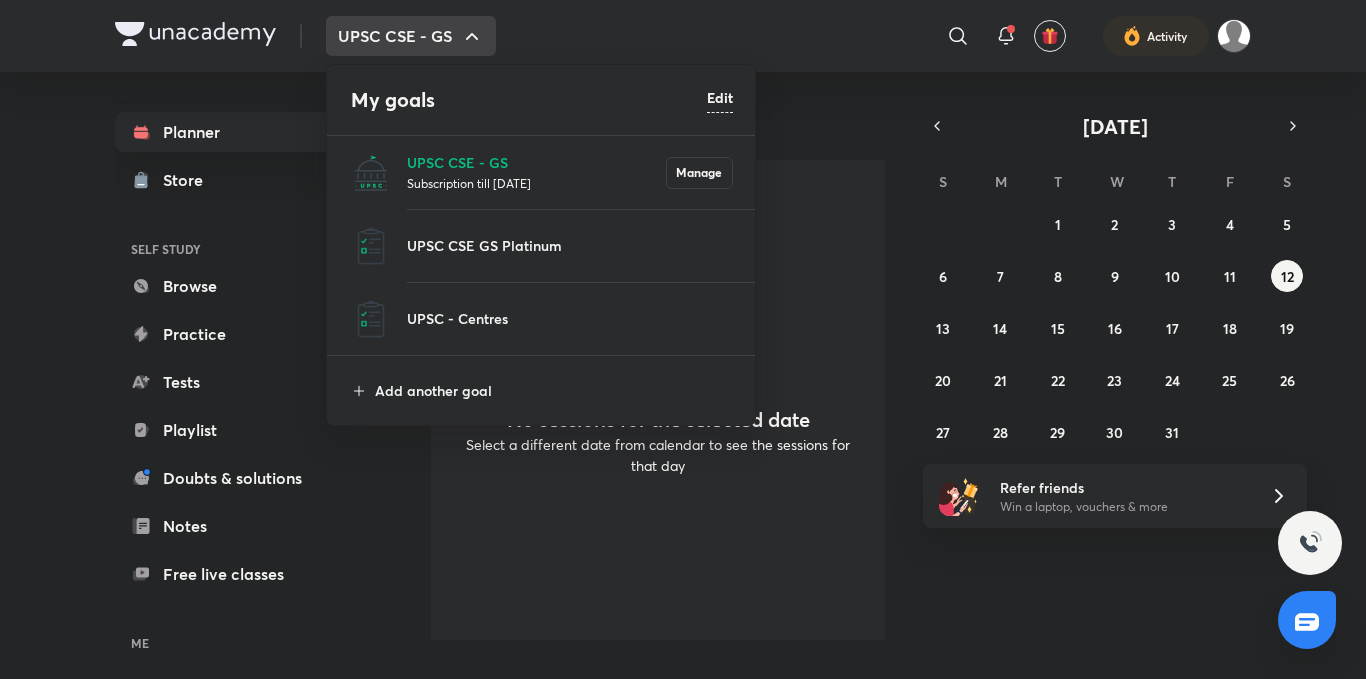 click at bounding box center [683, 339] 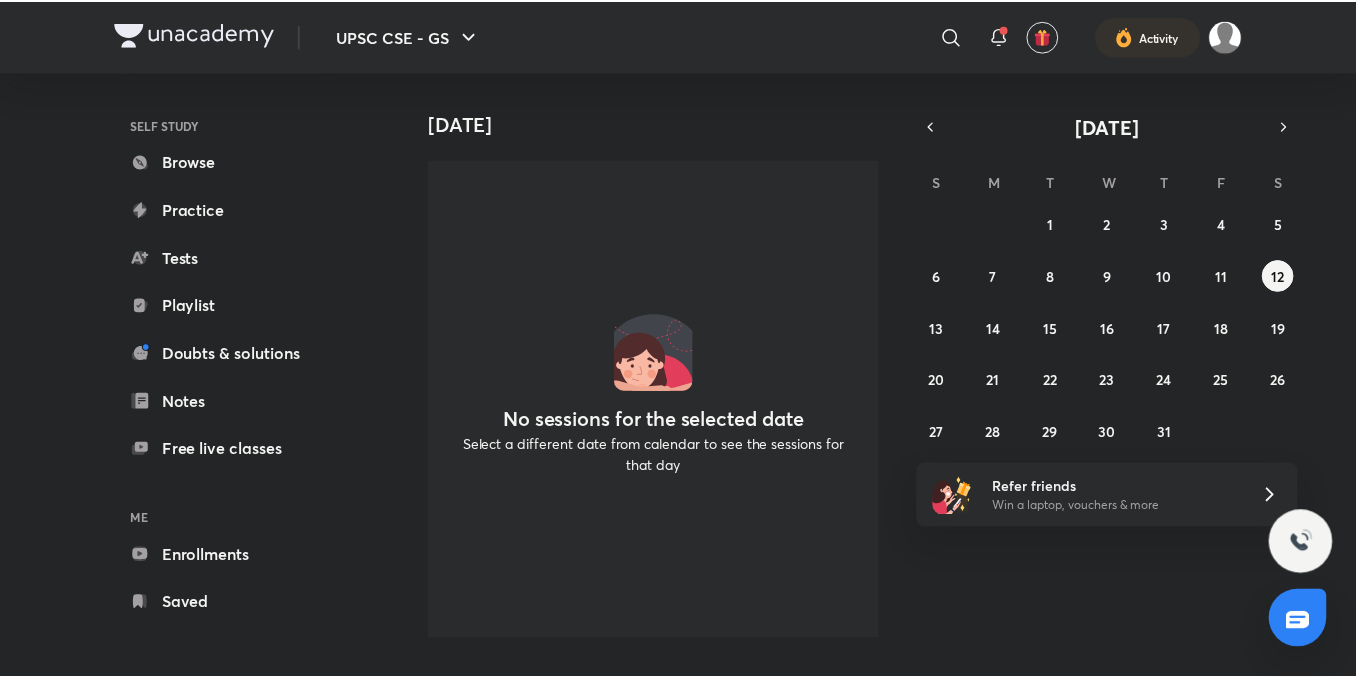 scroll, scrollTop: 125, scrollLeft: 0, axis: vertical 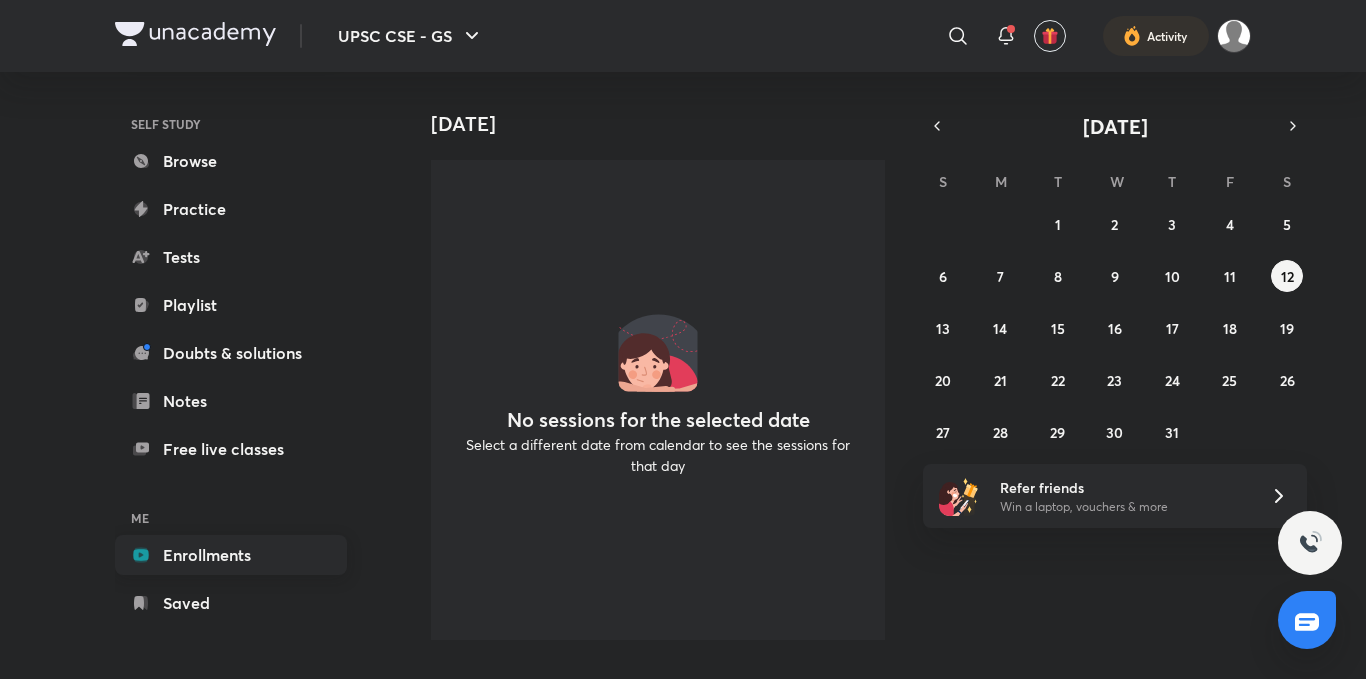 click on "Enrollments" at bounding box center [231, 555] 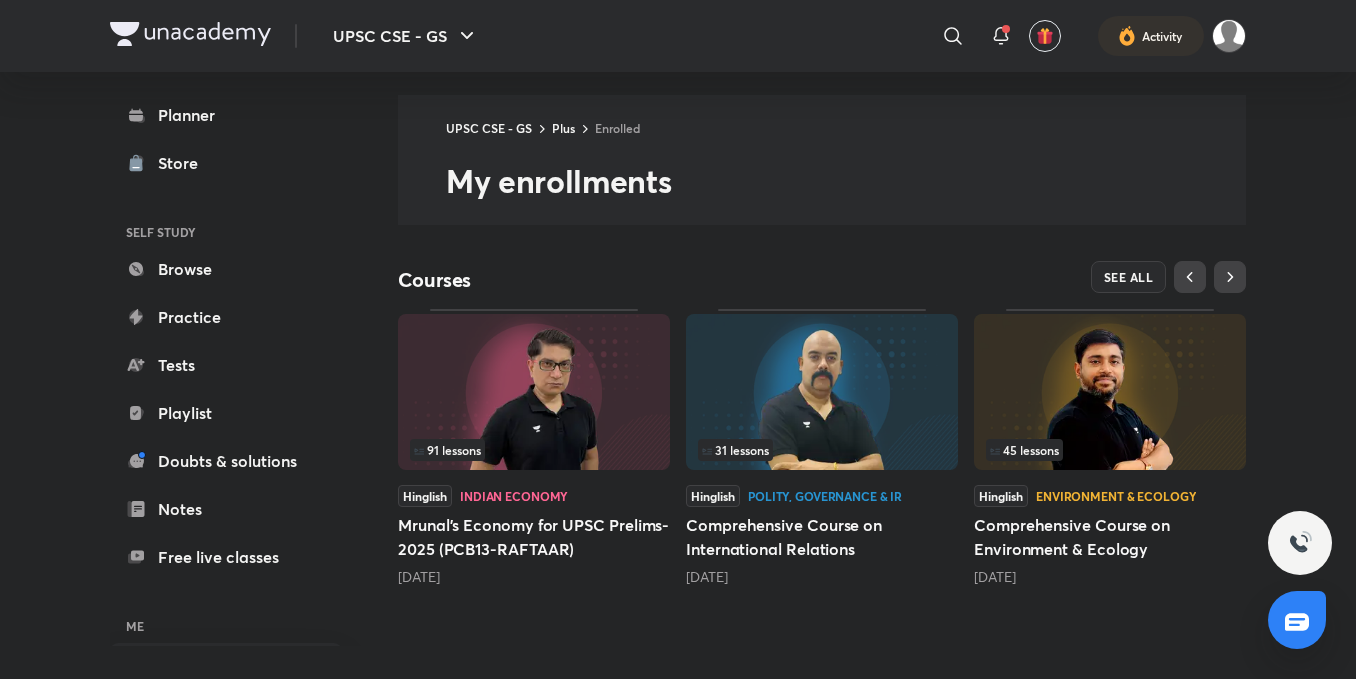 scroll, scrollTop: 20, scrollLeft: 0, axis: vertical 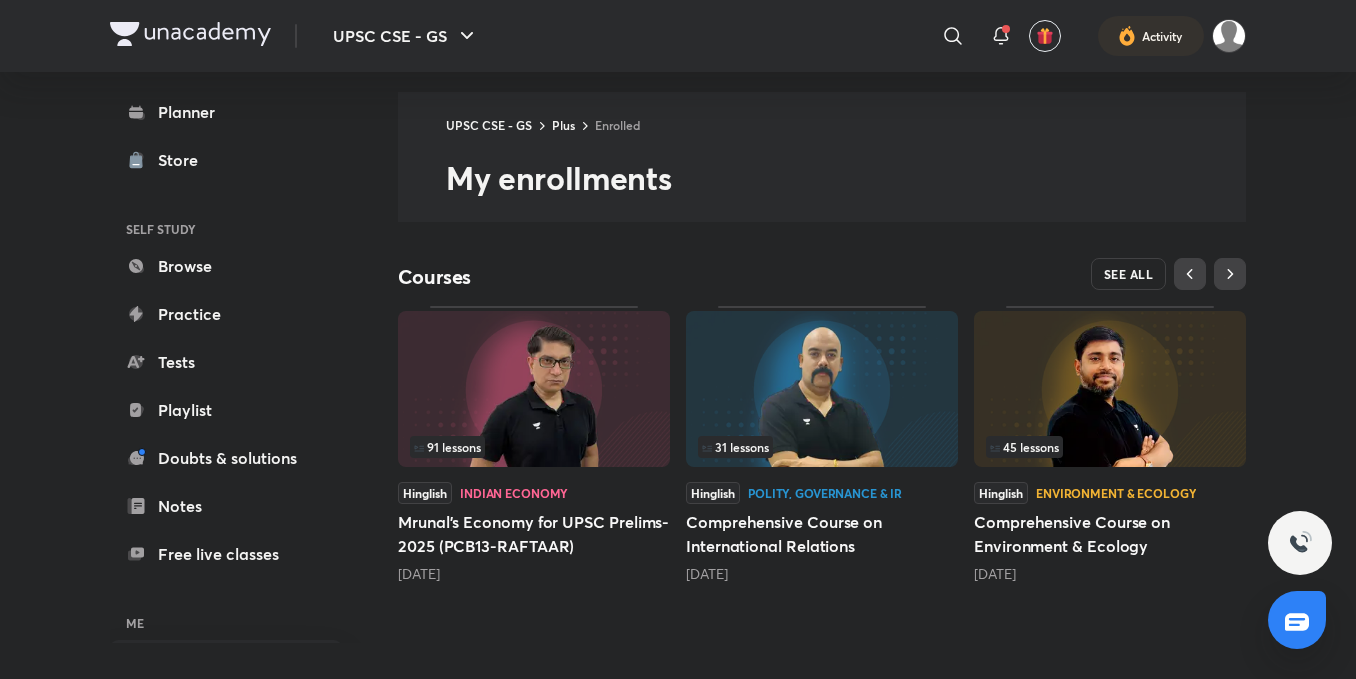 click on "SEE ALL" at bounding box center [1129, 274] 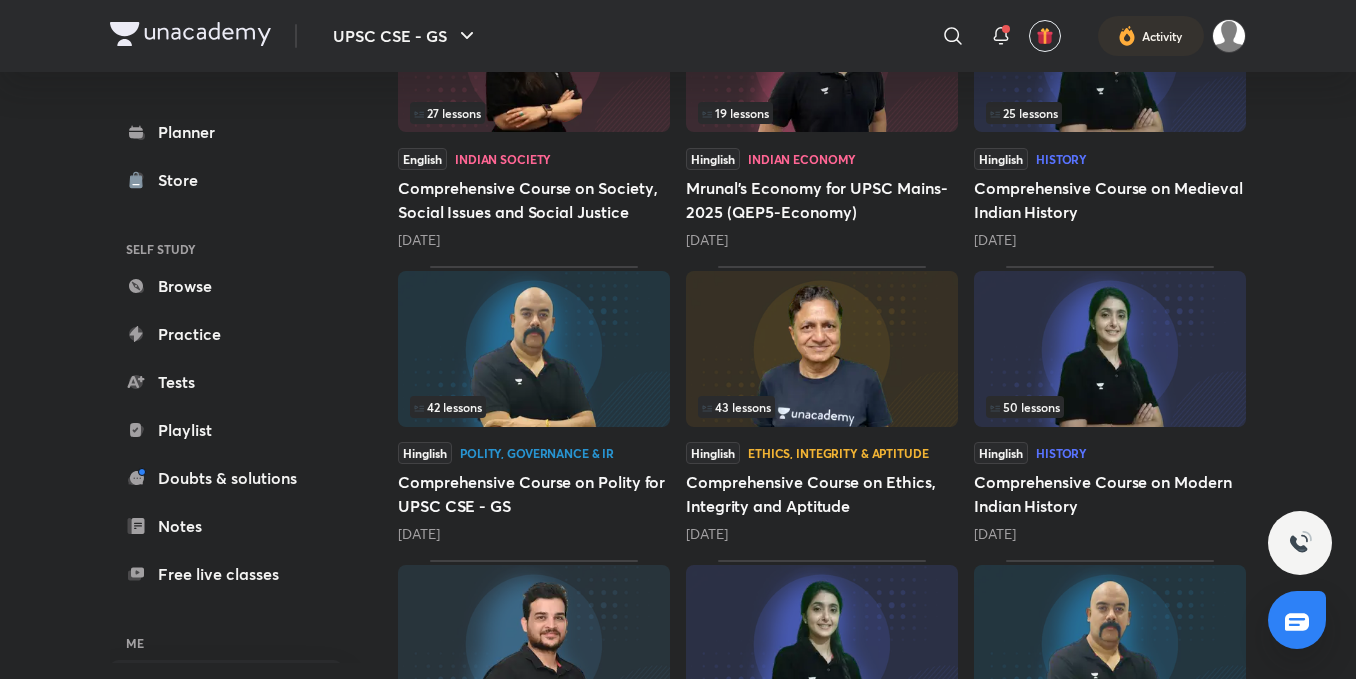 scroll, scrollTop: 1327, scrollLeft: 0, axis: vertical 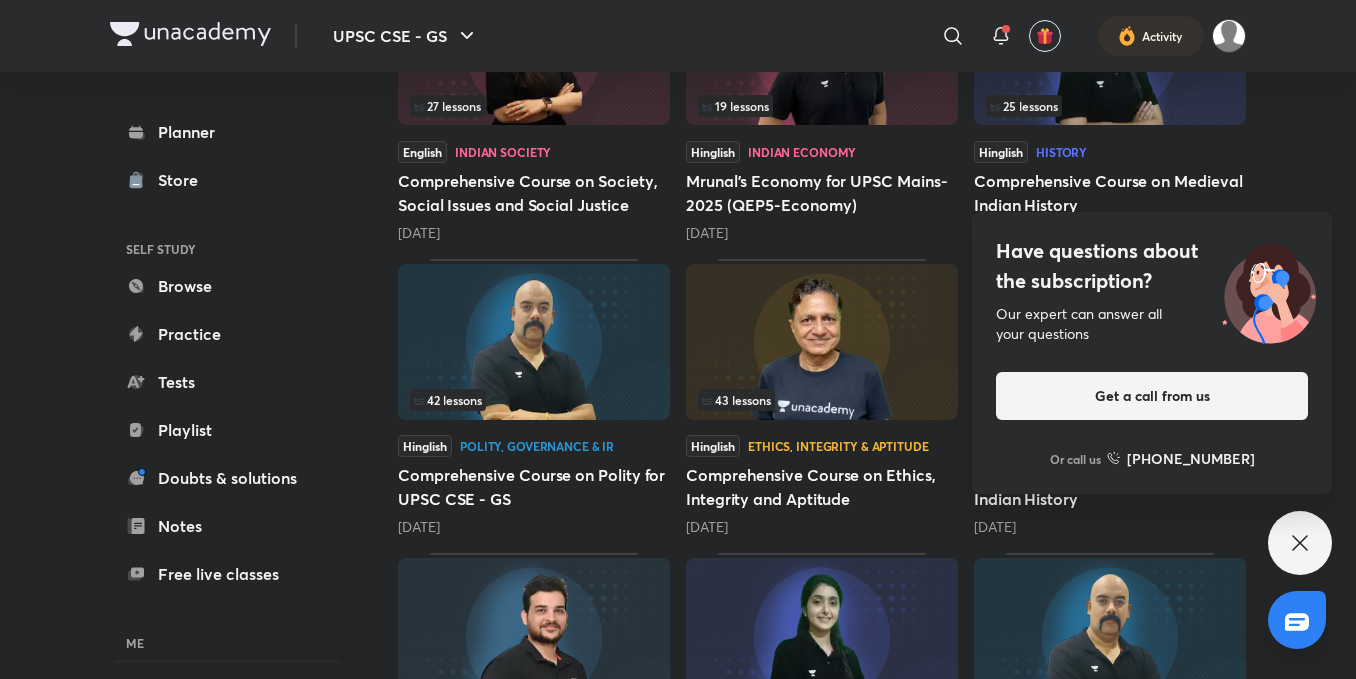 click on "Have questions about the subscription? Our expert can answer all your questions Get a call from us Or call us +91 8585858585" at bounding box center [1300, 543] 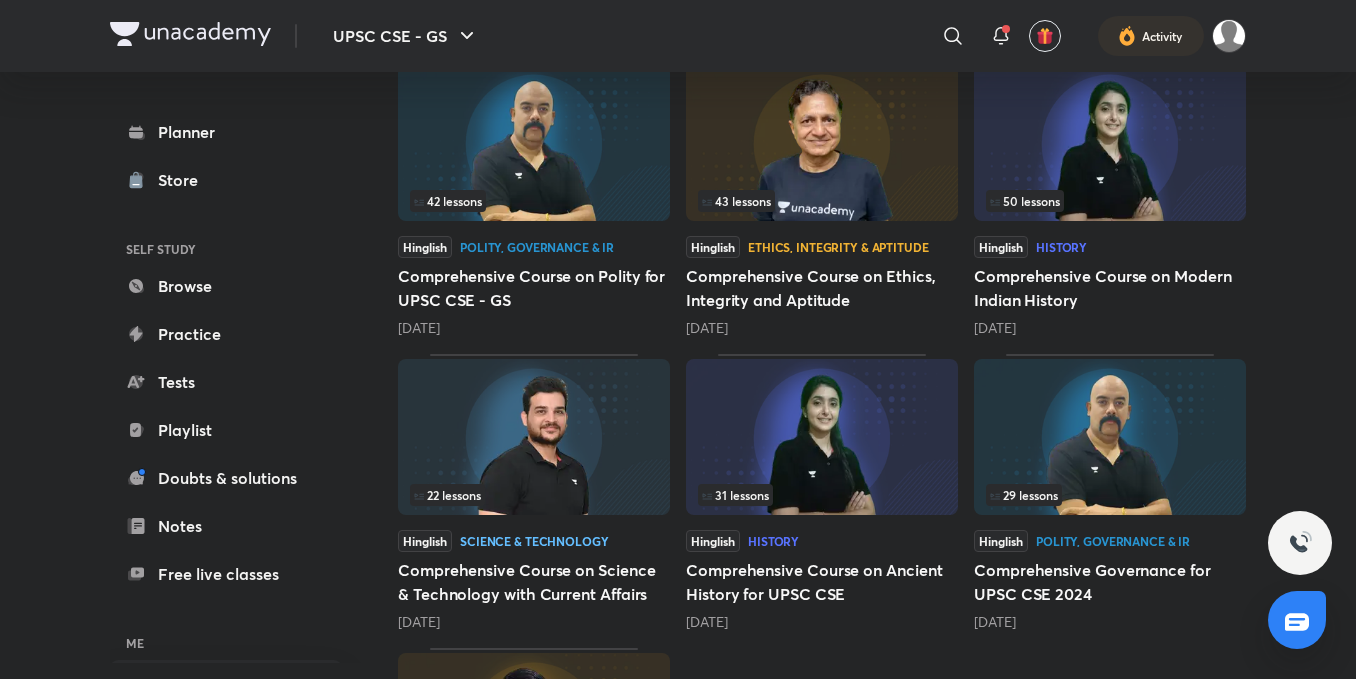 scroll, scrollTop: 1527, scrollLeft: 0, axis: vertical 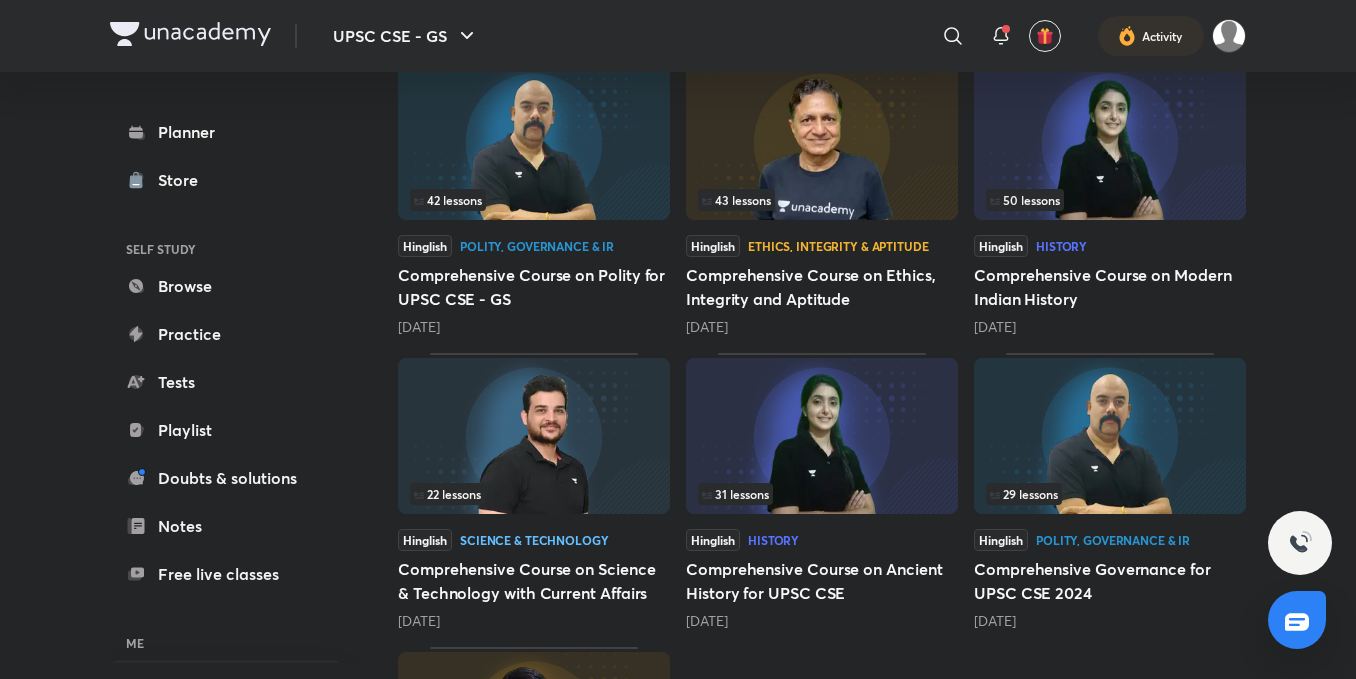 click at bounding box center (822, 436) 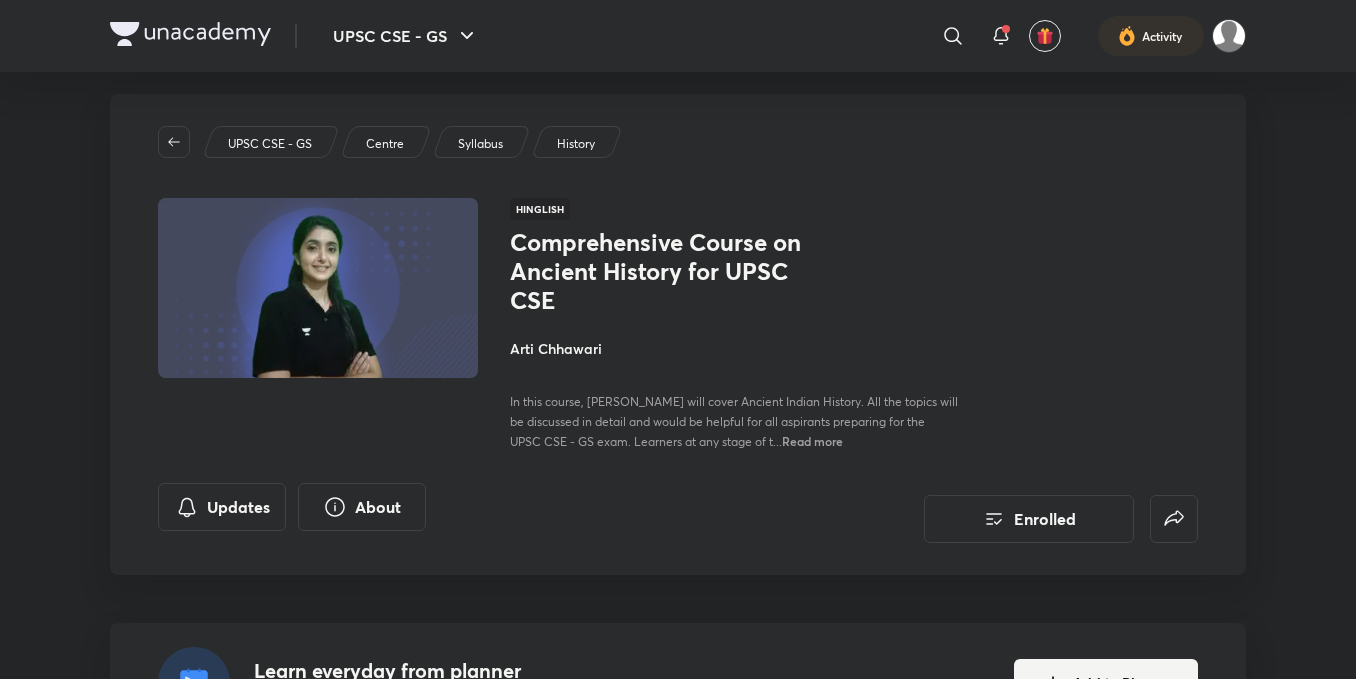 scroll, scrollTop: 0, scrollLeft: 0, axis: both 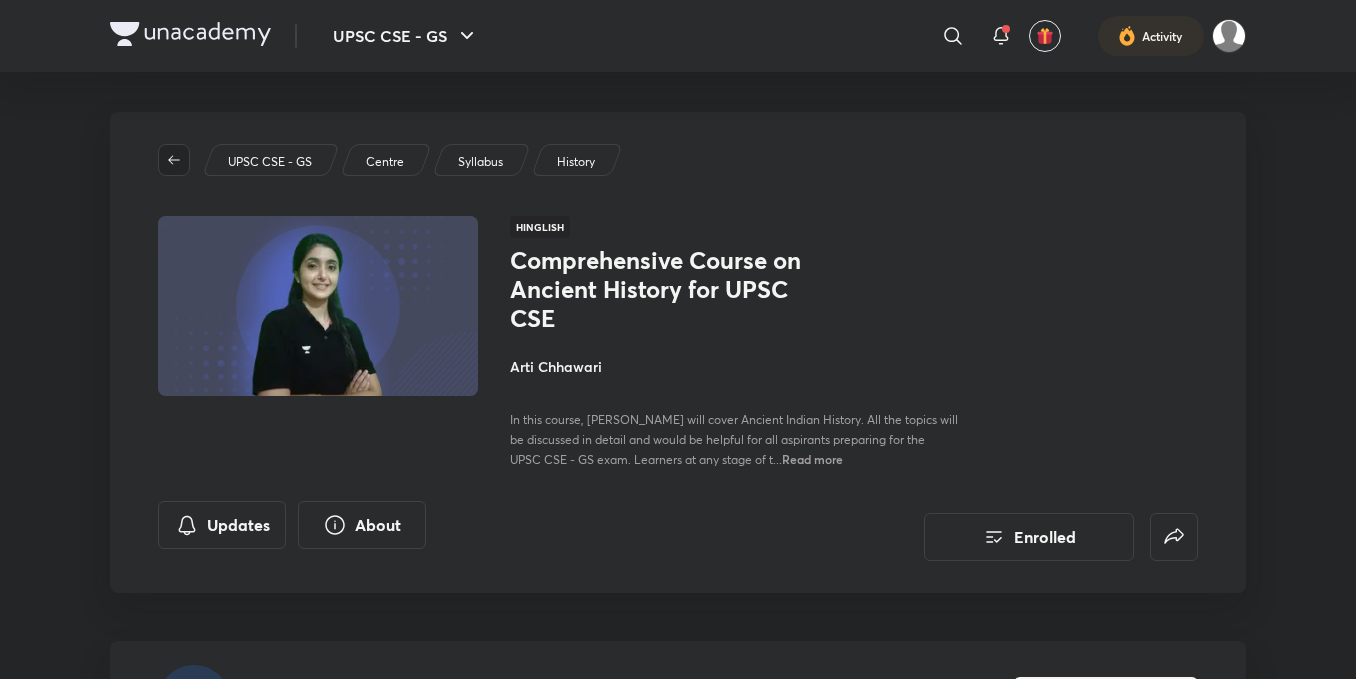 click at bounding box center [174, 160] 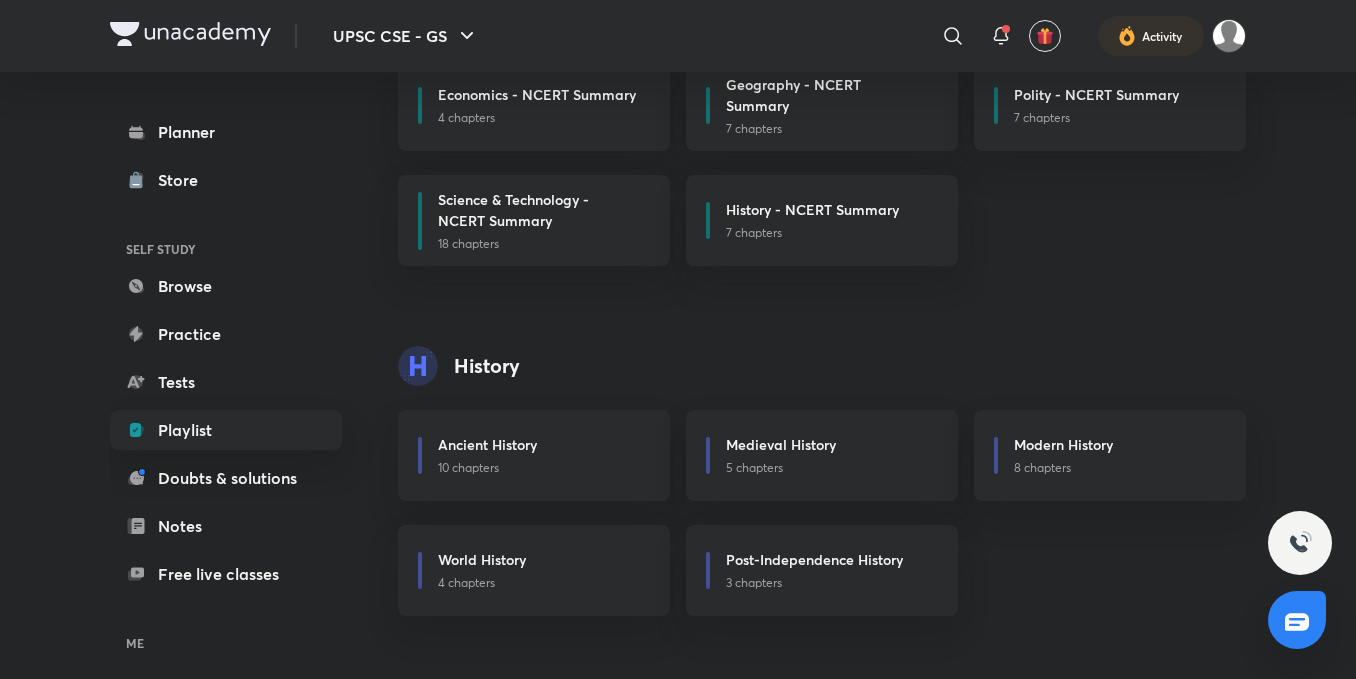 scroll, scrollTop: 606, scrollLeft: 0, axis: vertical 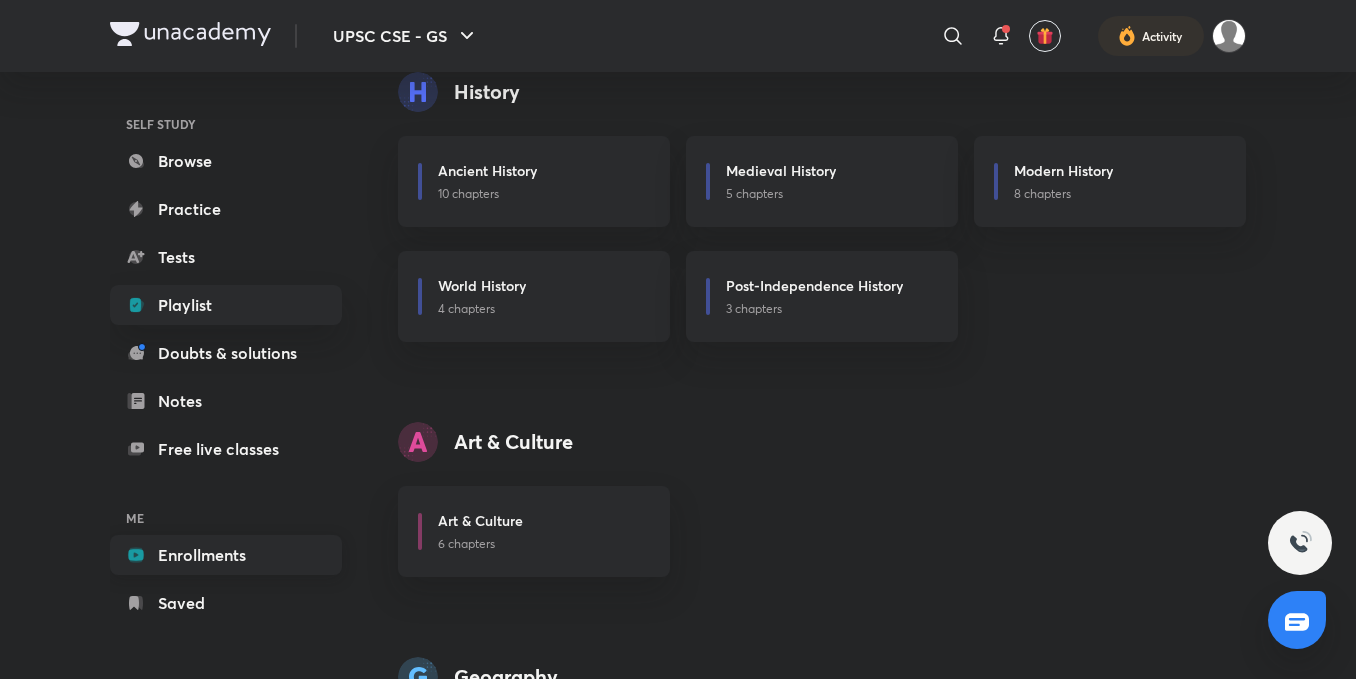 click on "Enrollments" at bounding box center [226, 555] 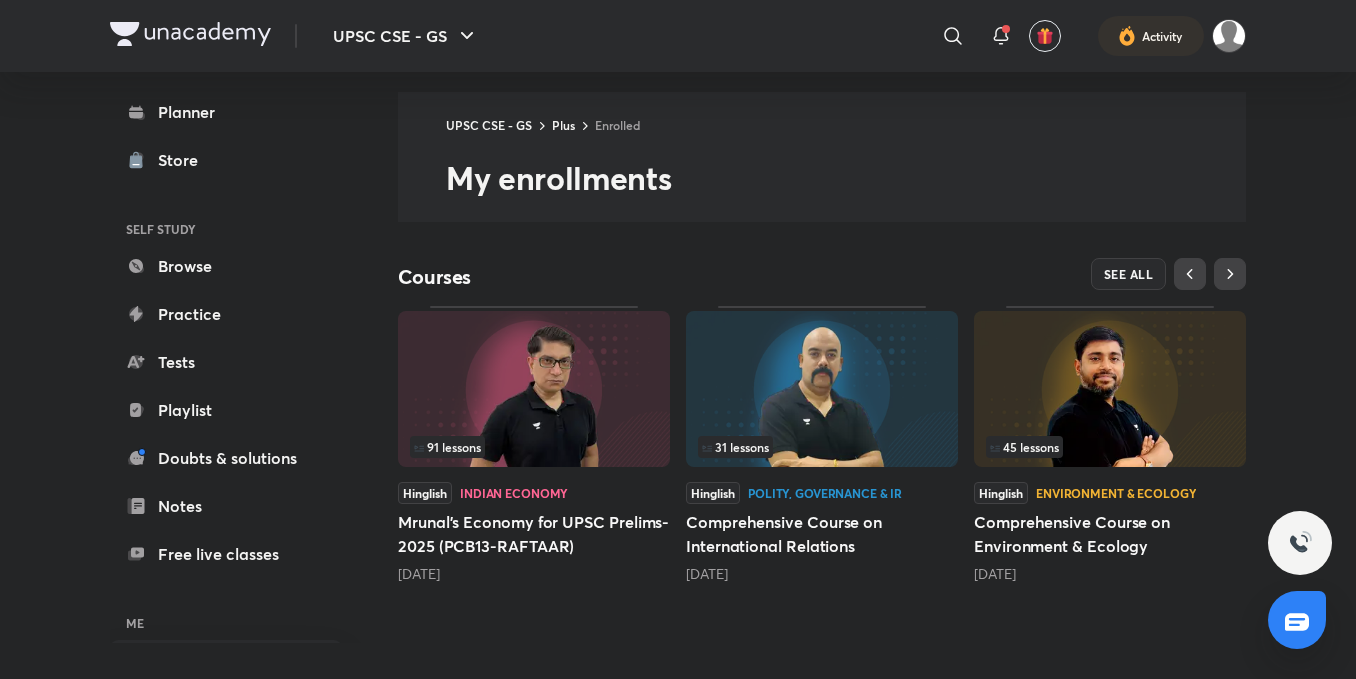 scroll, scrollTop: 0, scrollLeft: 0, axis: both 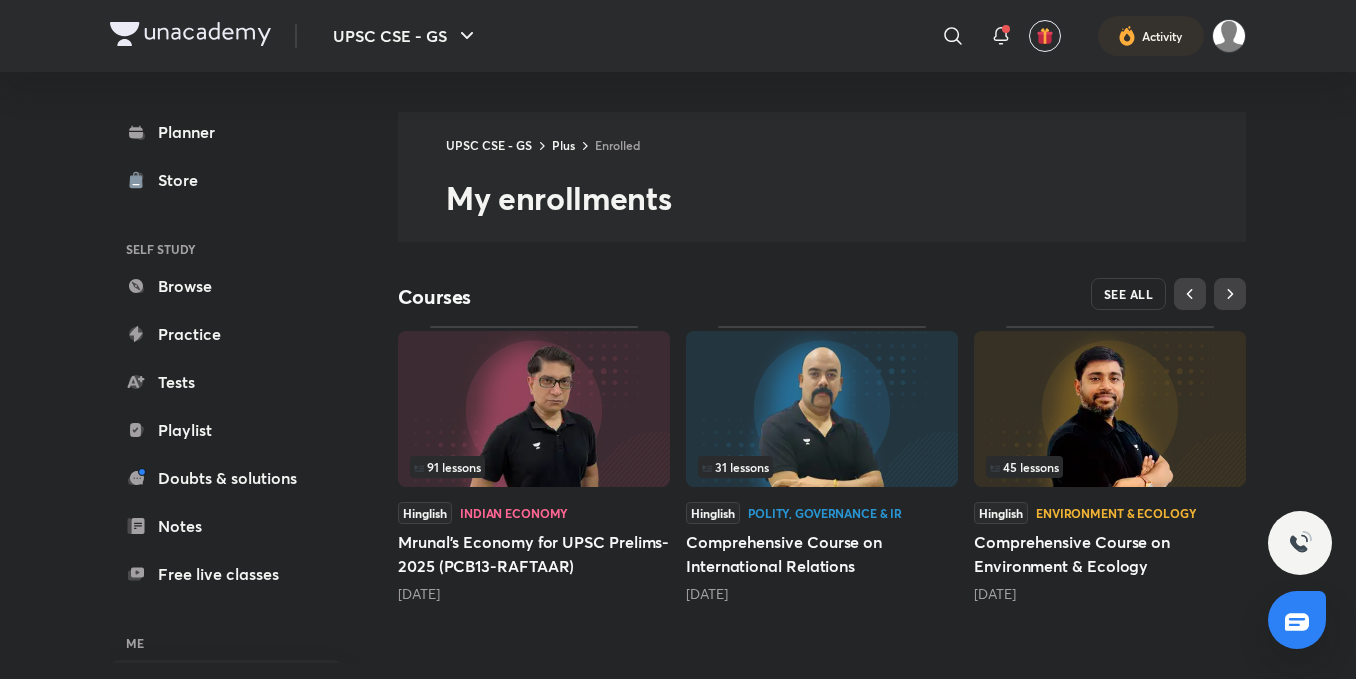 click on "SEE ALL" at bounding box center (1129, 294) 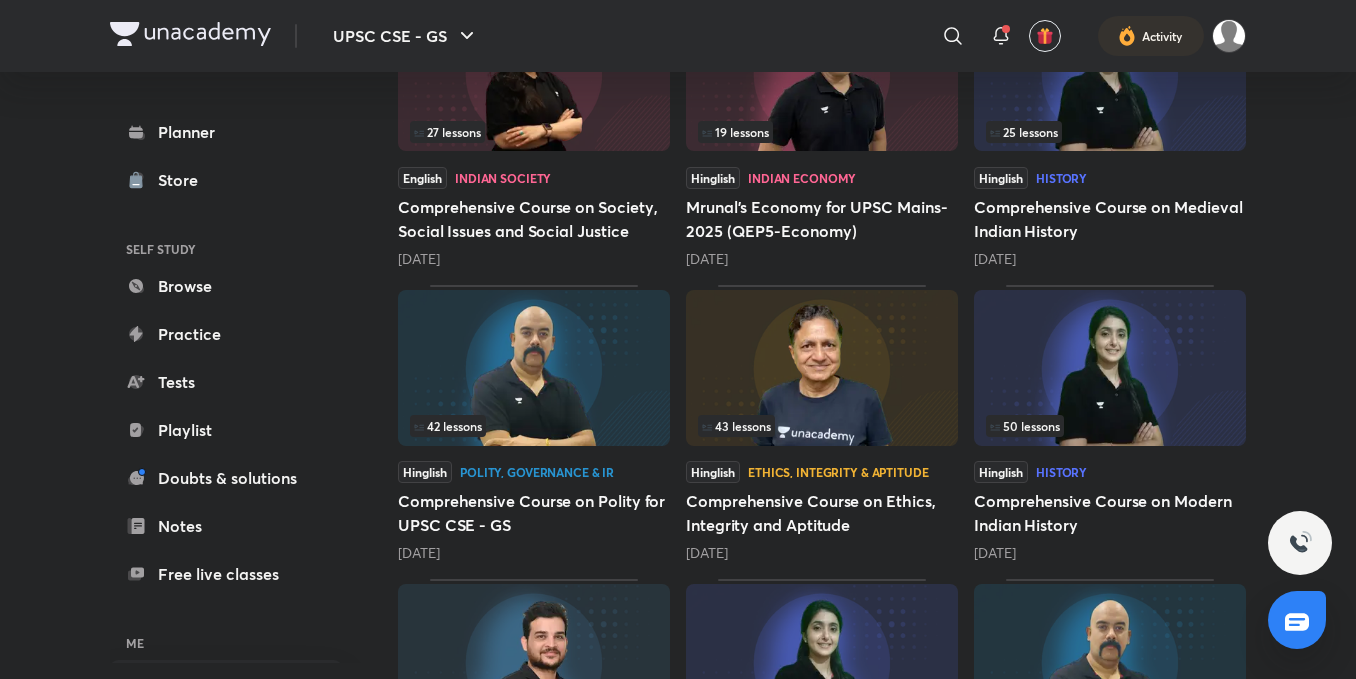 scroll, scrollTop: 1201, scrollLeft: 0, axis: vertical 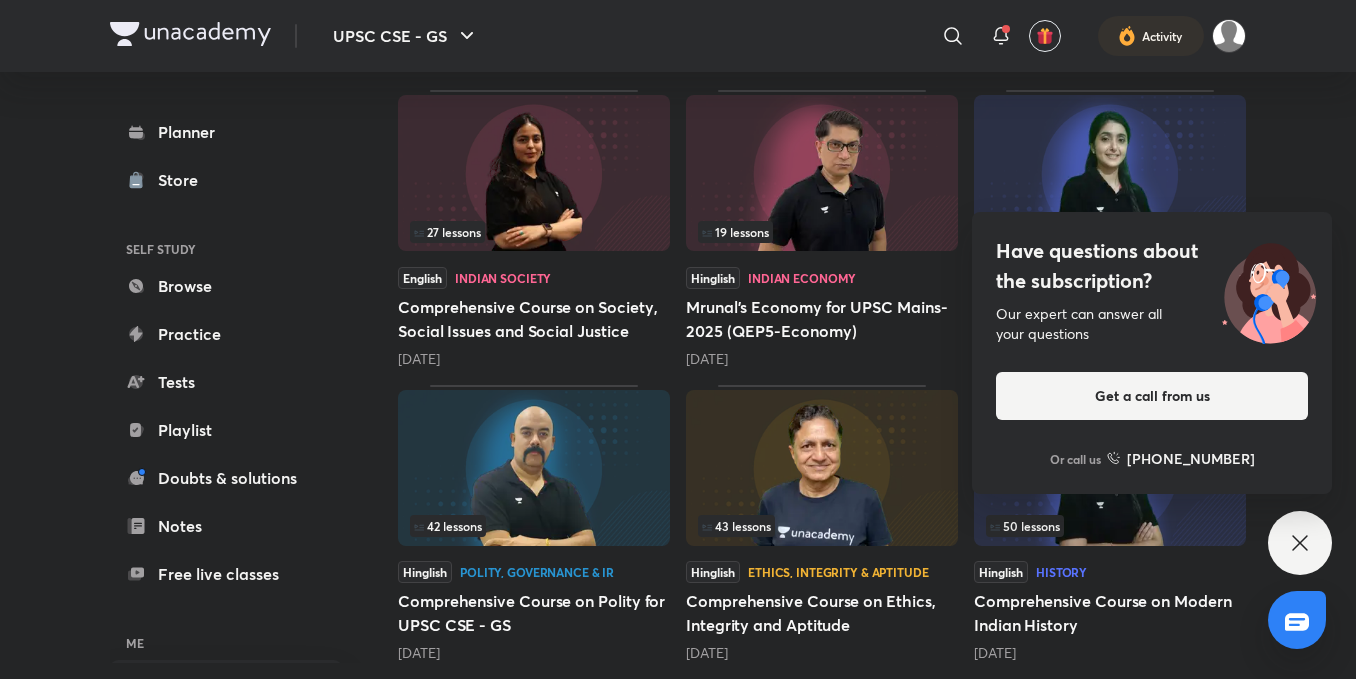 click 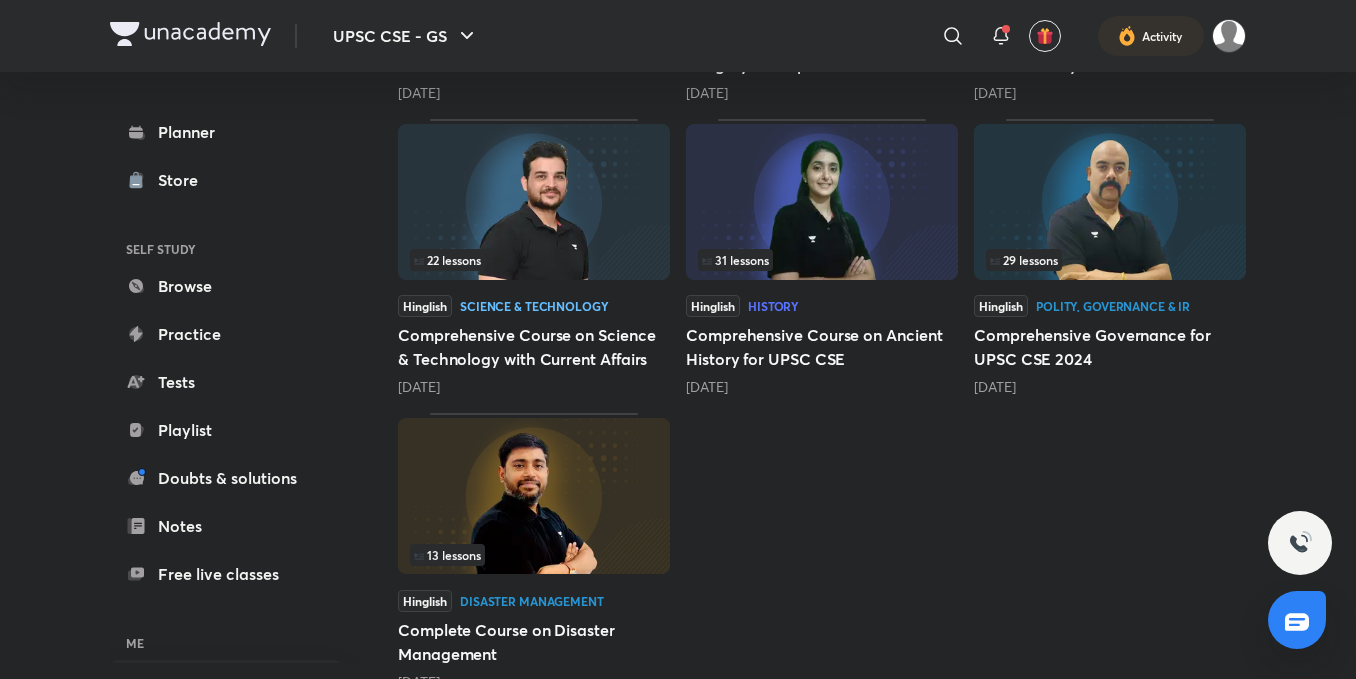 scroll, scrollTop: 1801, scrollLeft: 0, axis: vertical 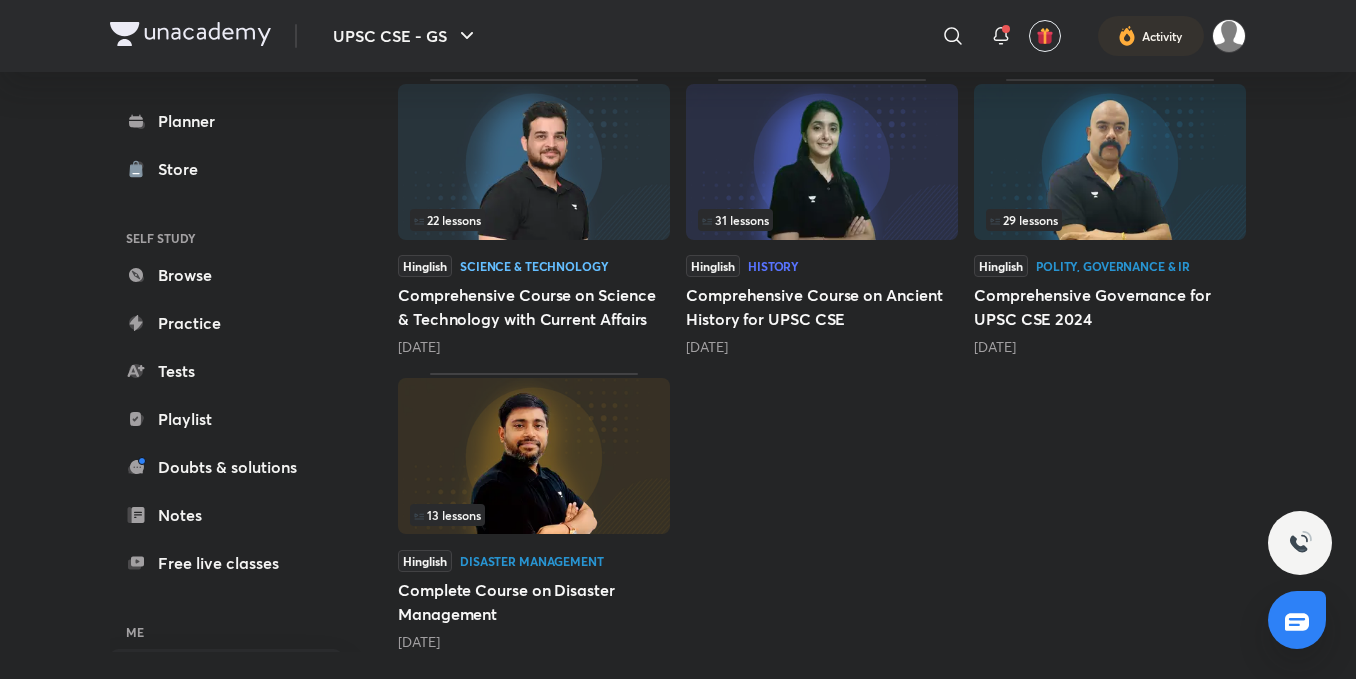 click at bounding box center [822, 162] 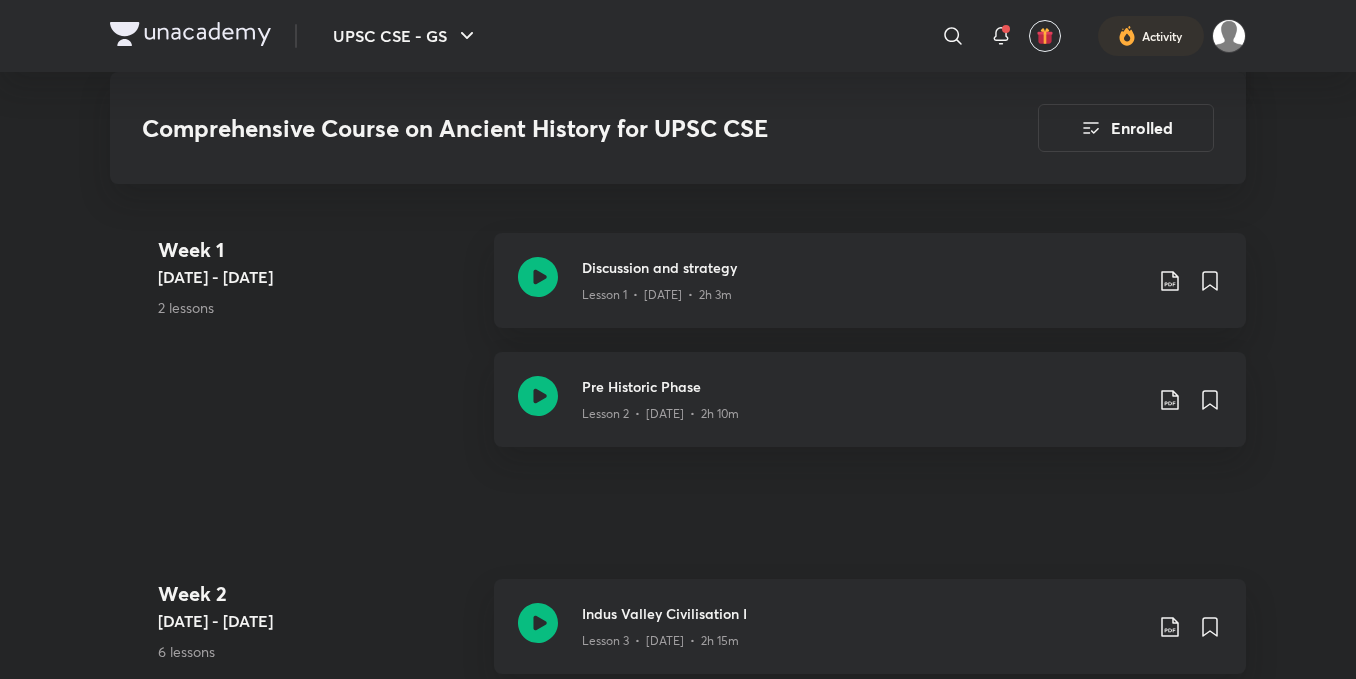 scroll, scrollTop: 1200, scrollLeft: 0, axis: vertical 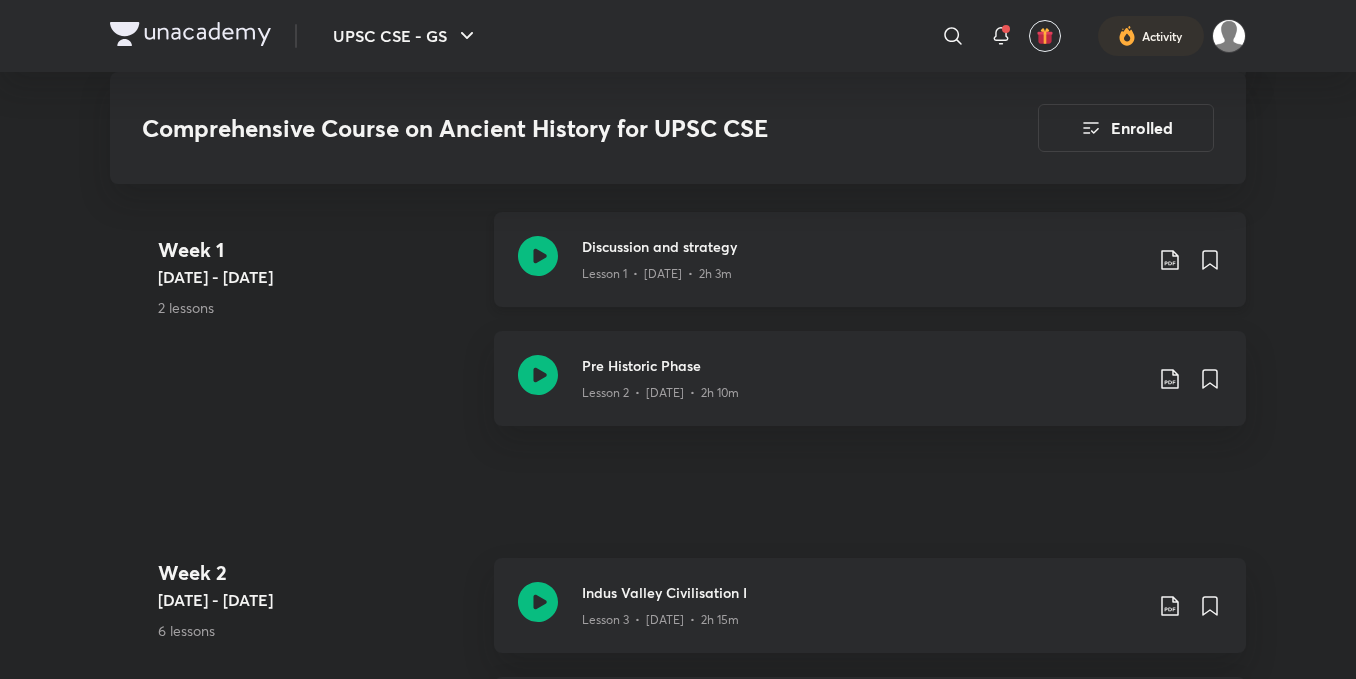 click 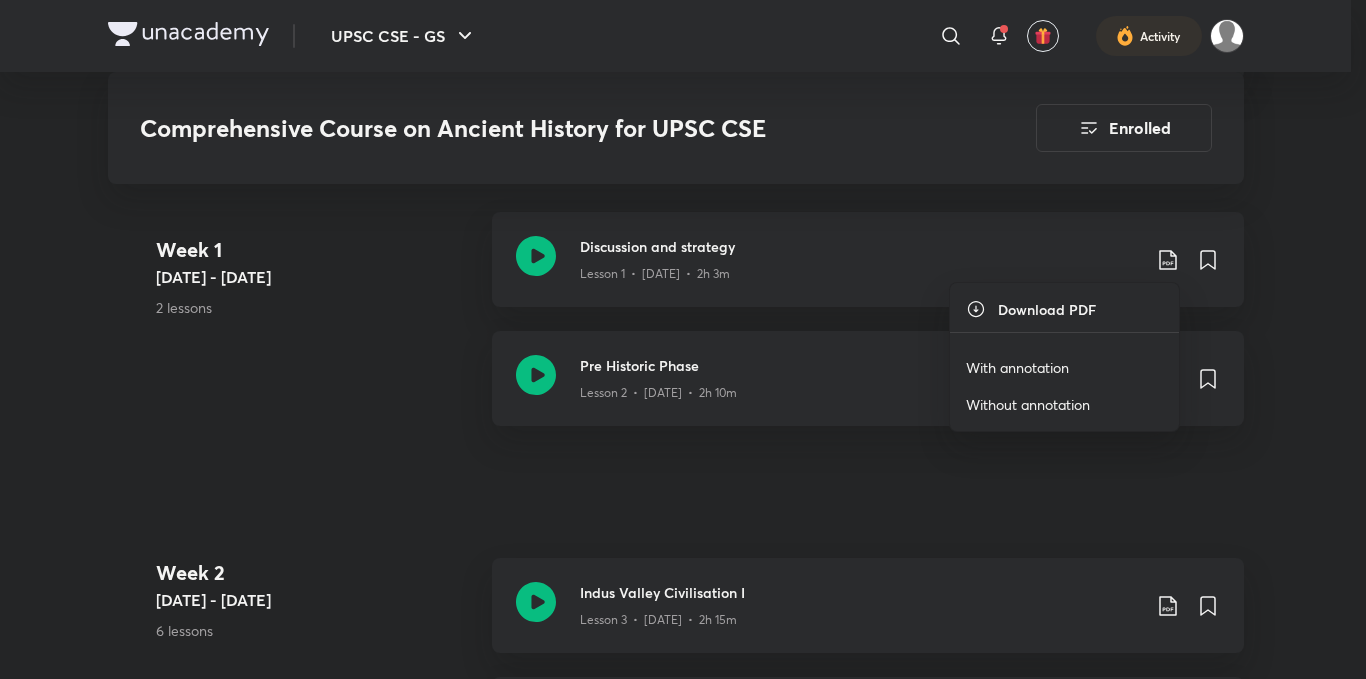 click on "With annotation" at bounding box center (1017, 367) 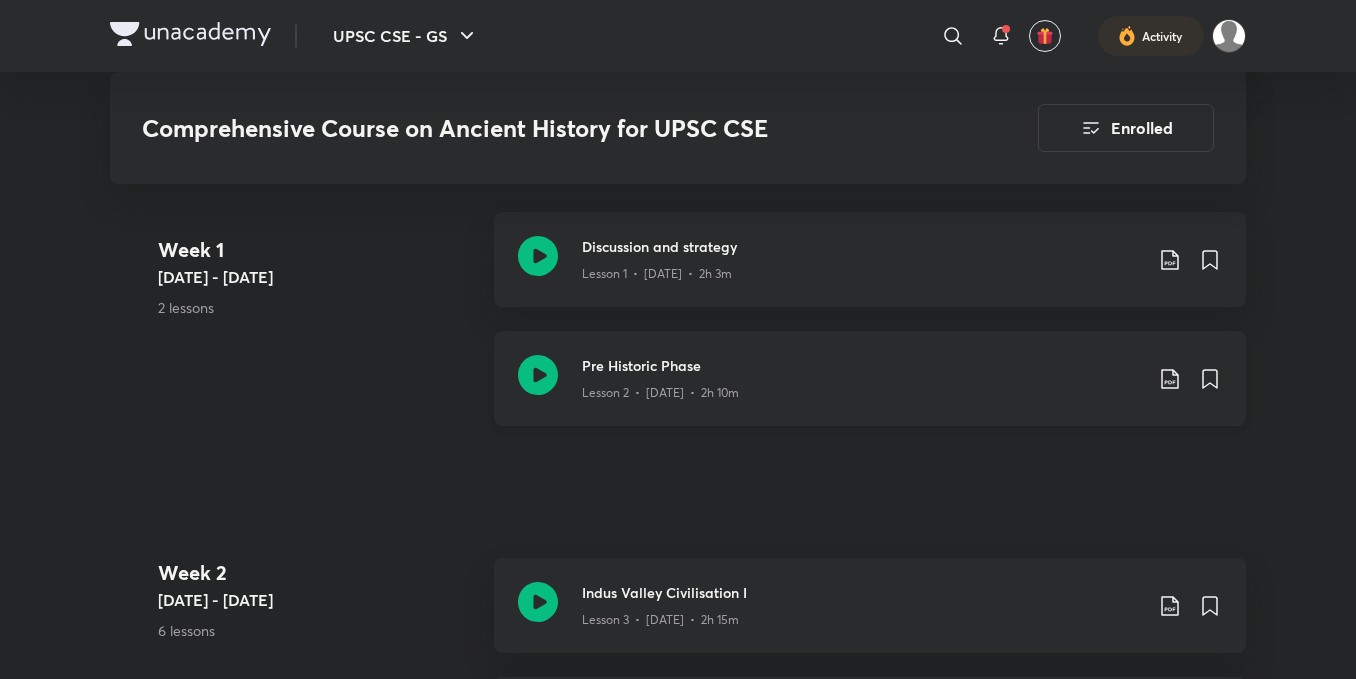 click 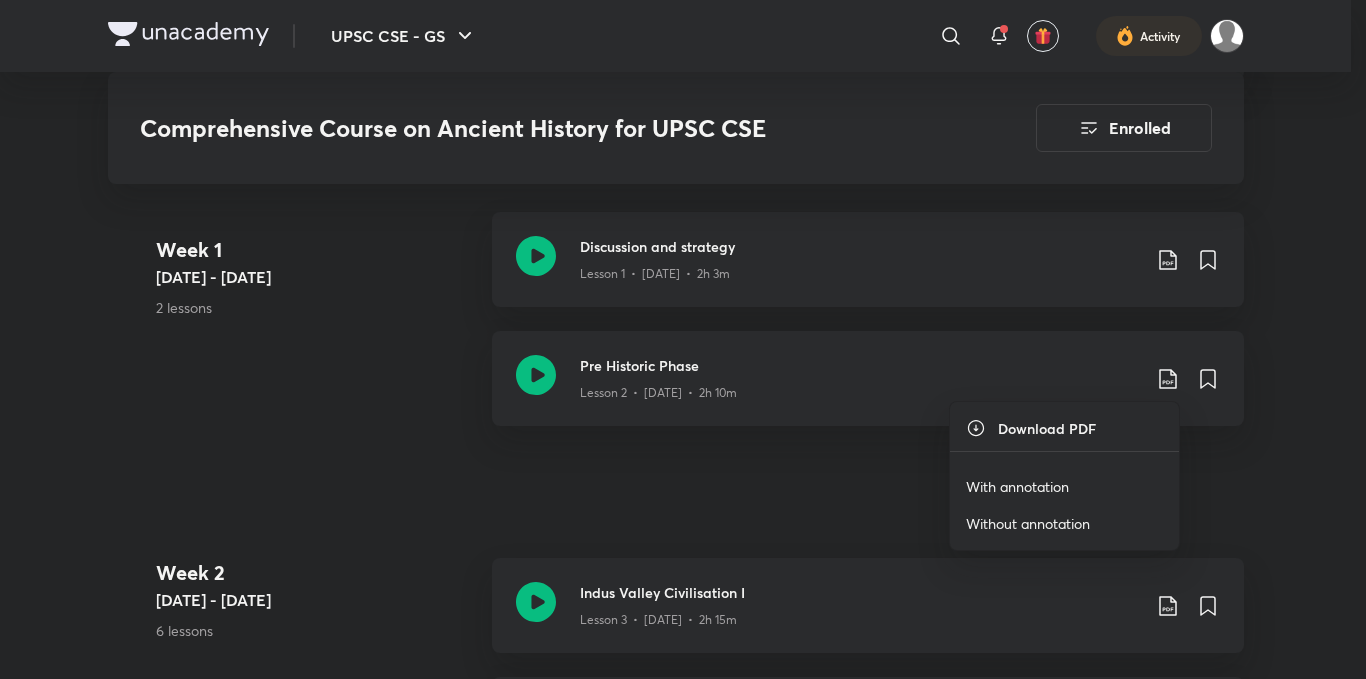 click on "With annotation" at bounding box center [1017, 486] 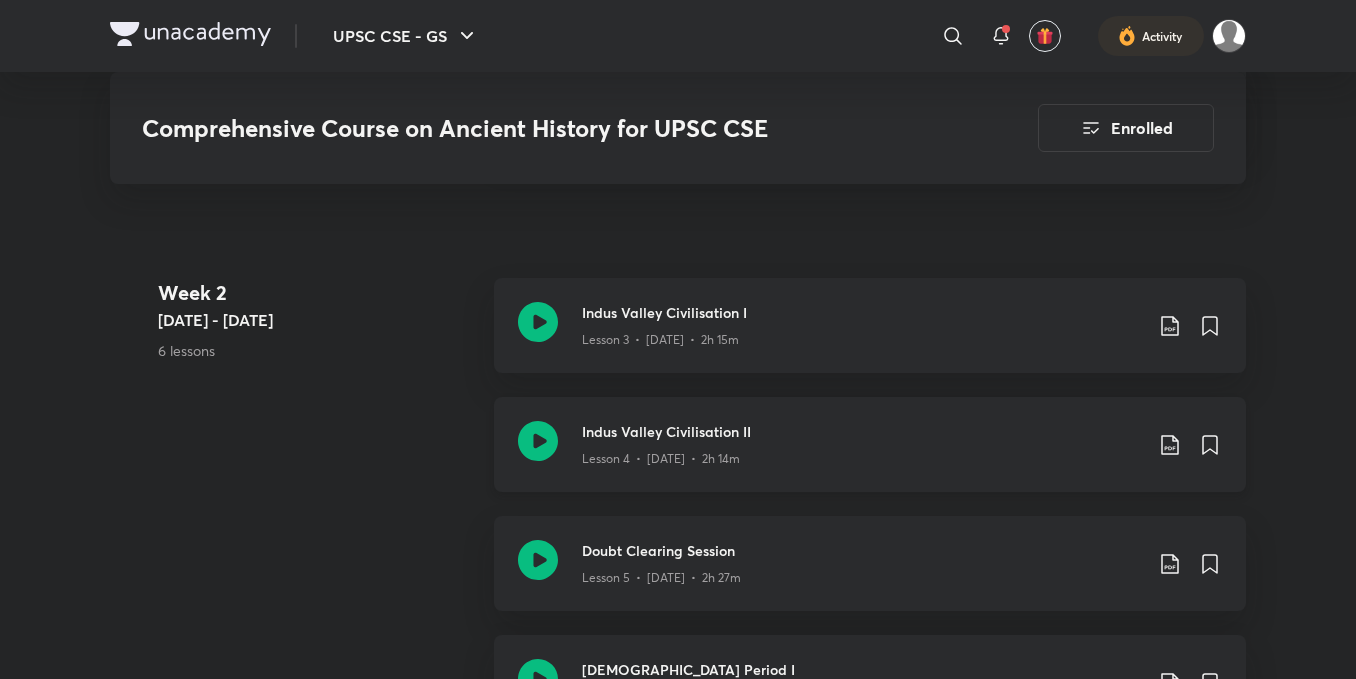 scroll, scrollTop: 1500, scrollLeft: 0, axis: vertical 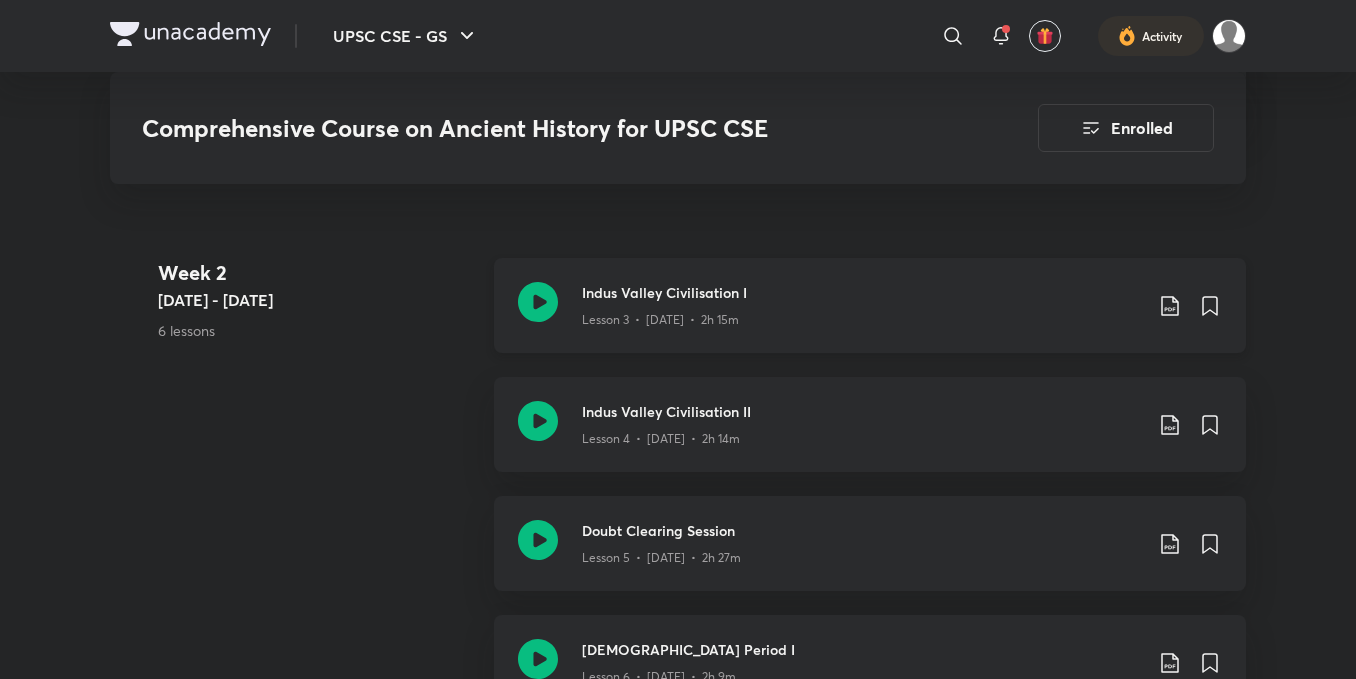 click 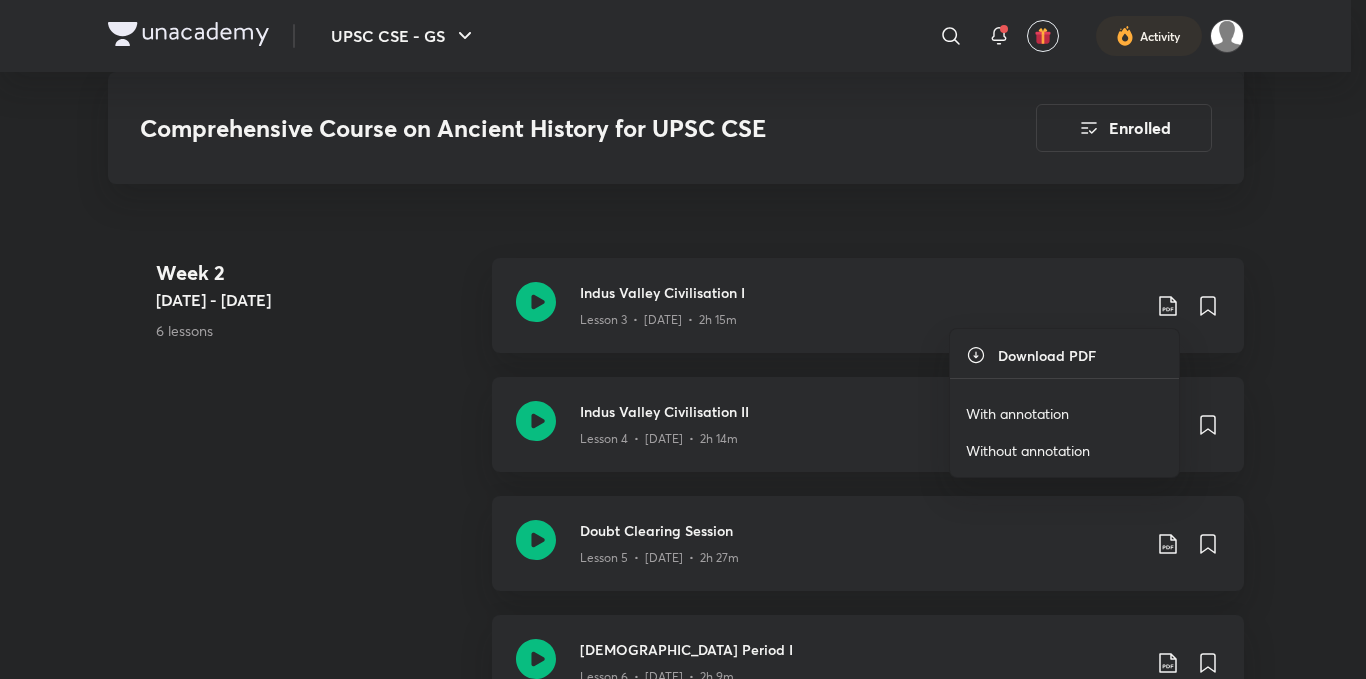 click on "With annotation" at bounding box center (1017, 413) 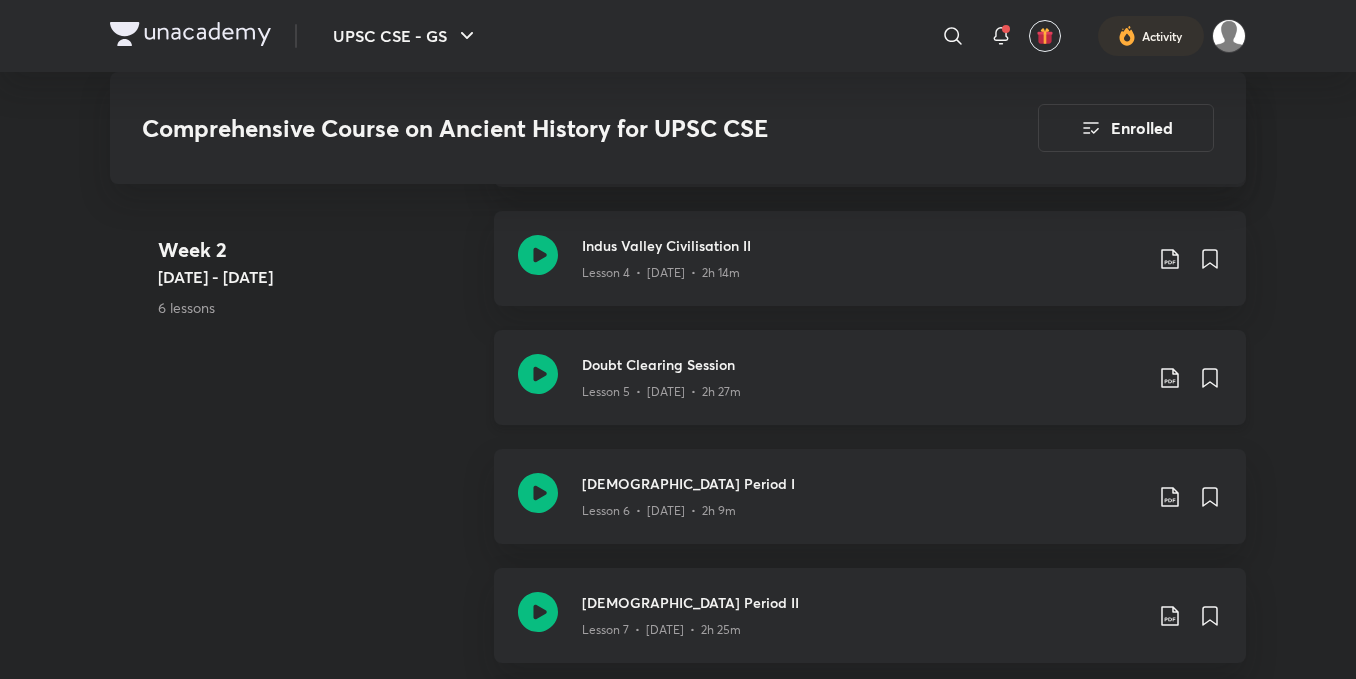 scroll, scrollTop: 1700, scrollLeft: 0, axis: vertical 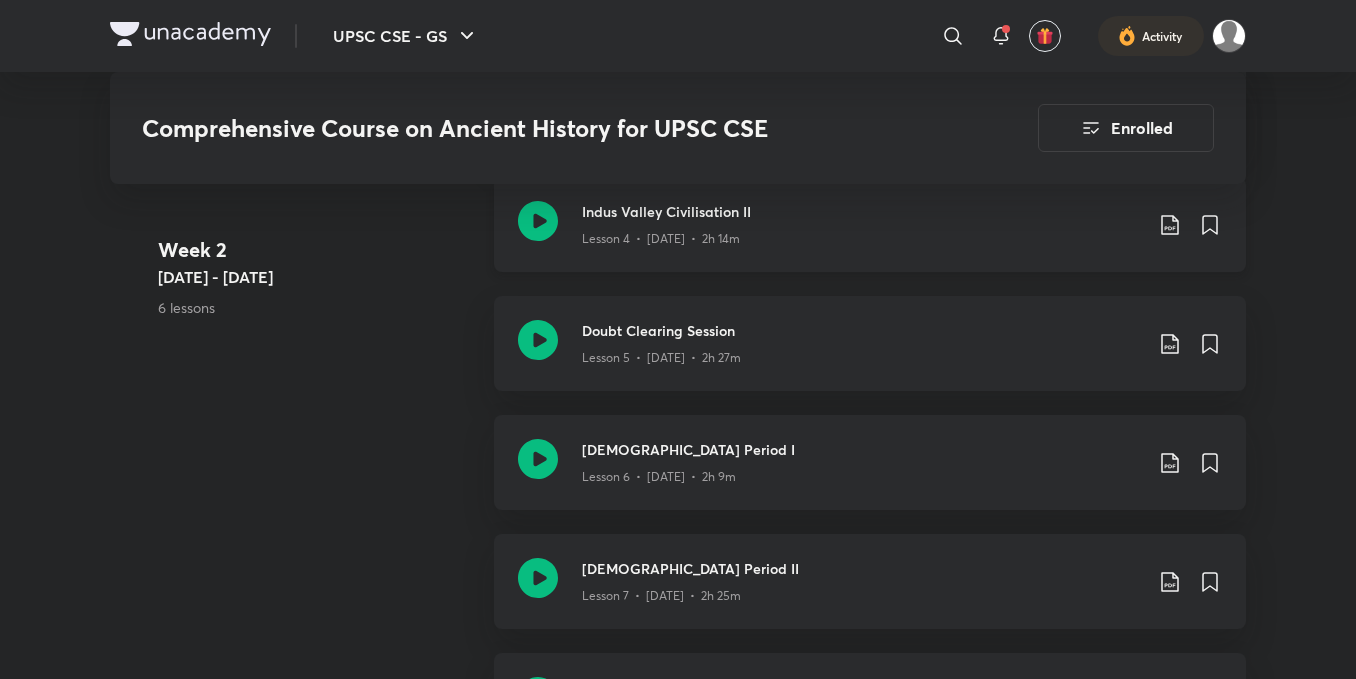 click 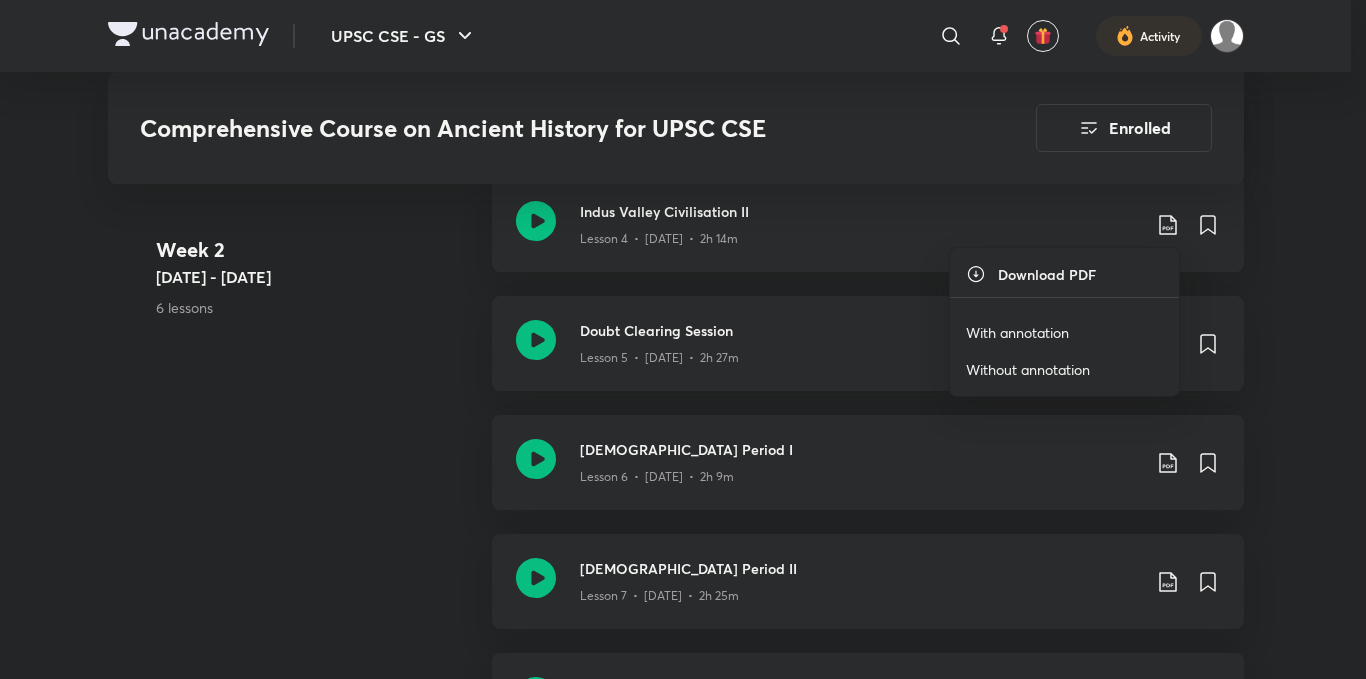 click on "With annotation" at bounding box center (1064, 332) 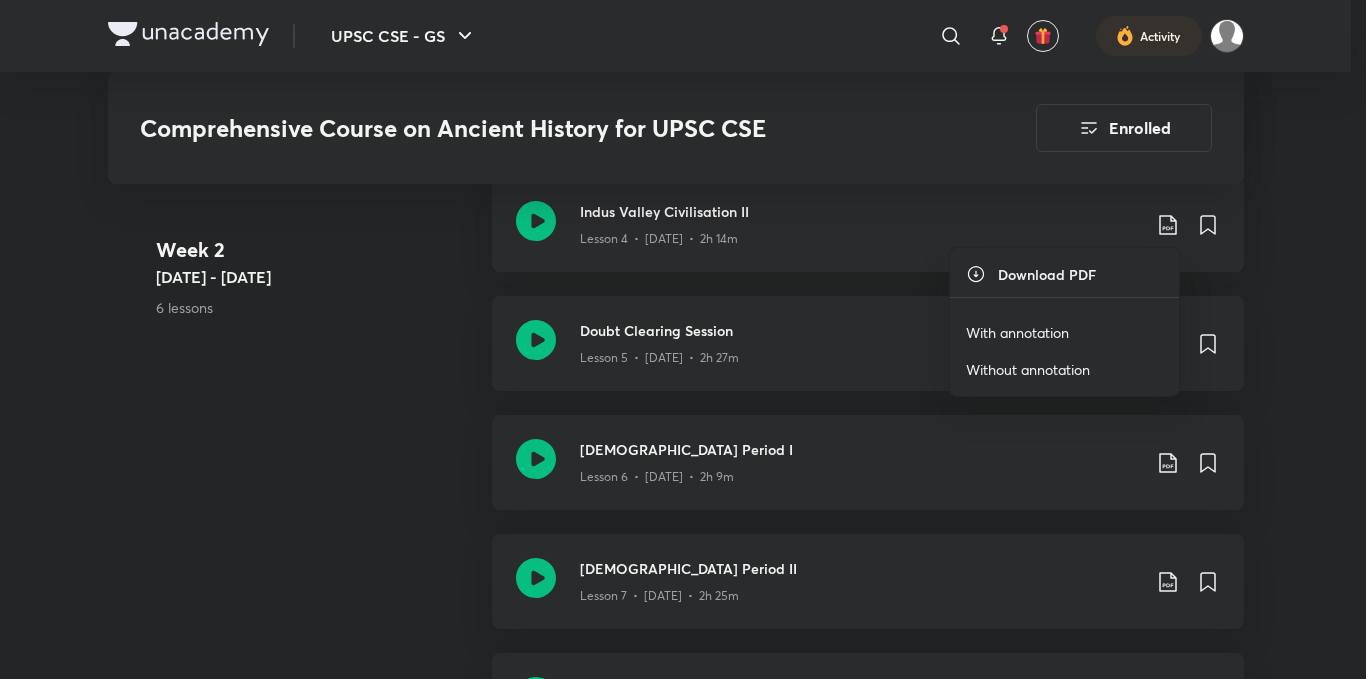 click on "With annotation" at bounding box center [1017, 332] 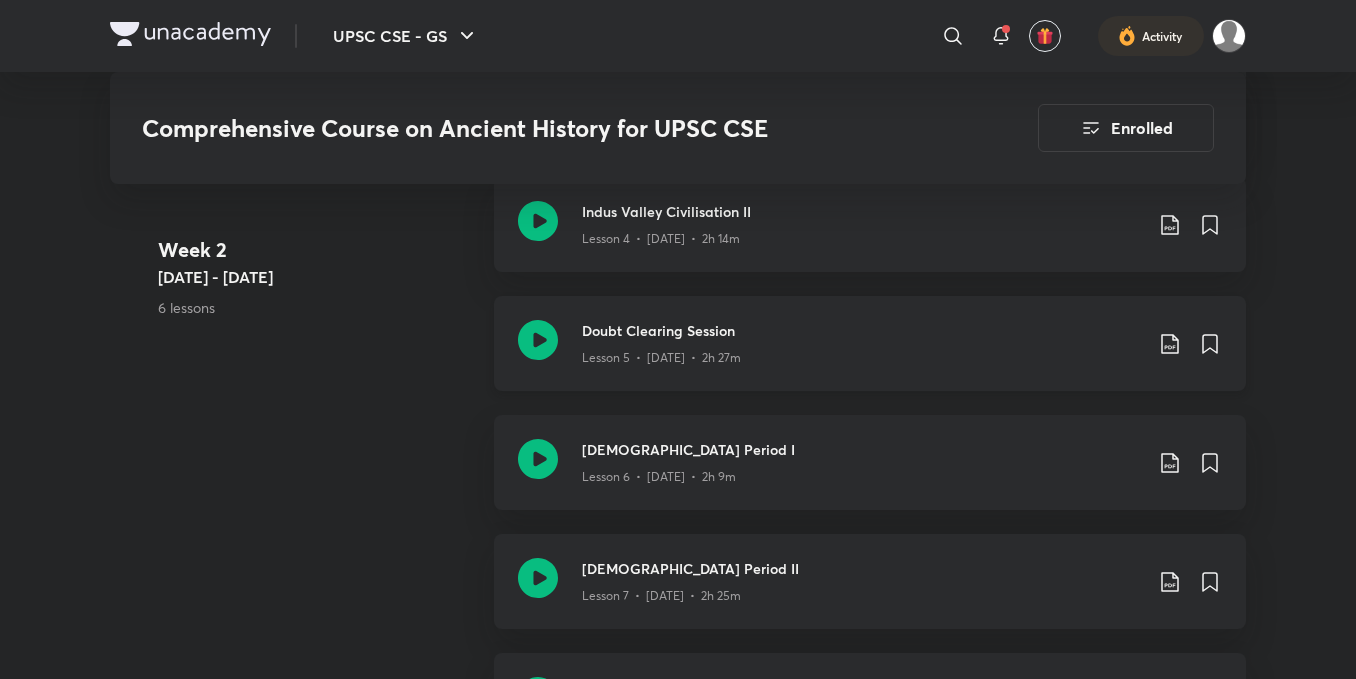 click 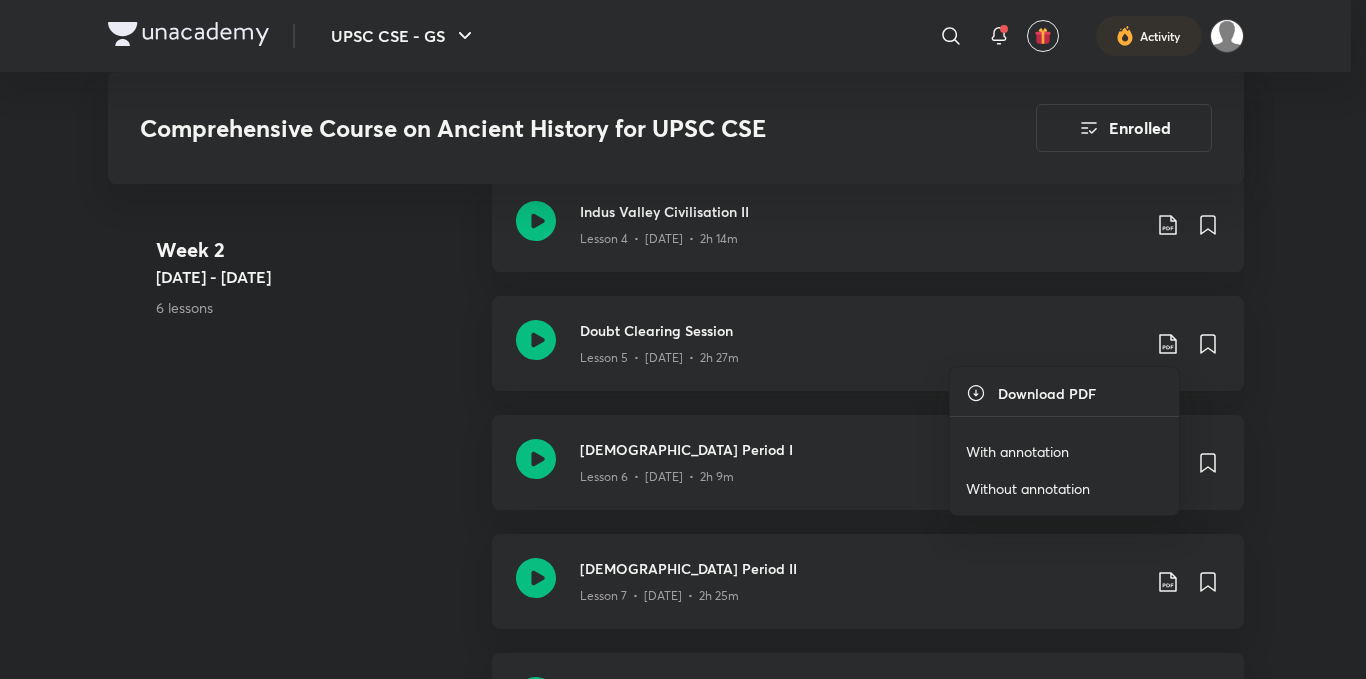 click on "With annotation" at bounding box center [1064, 451] 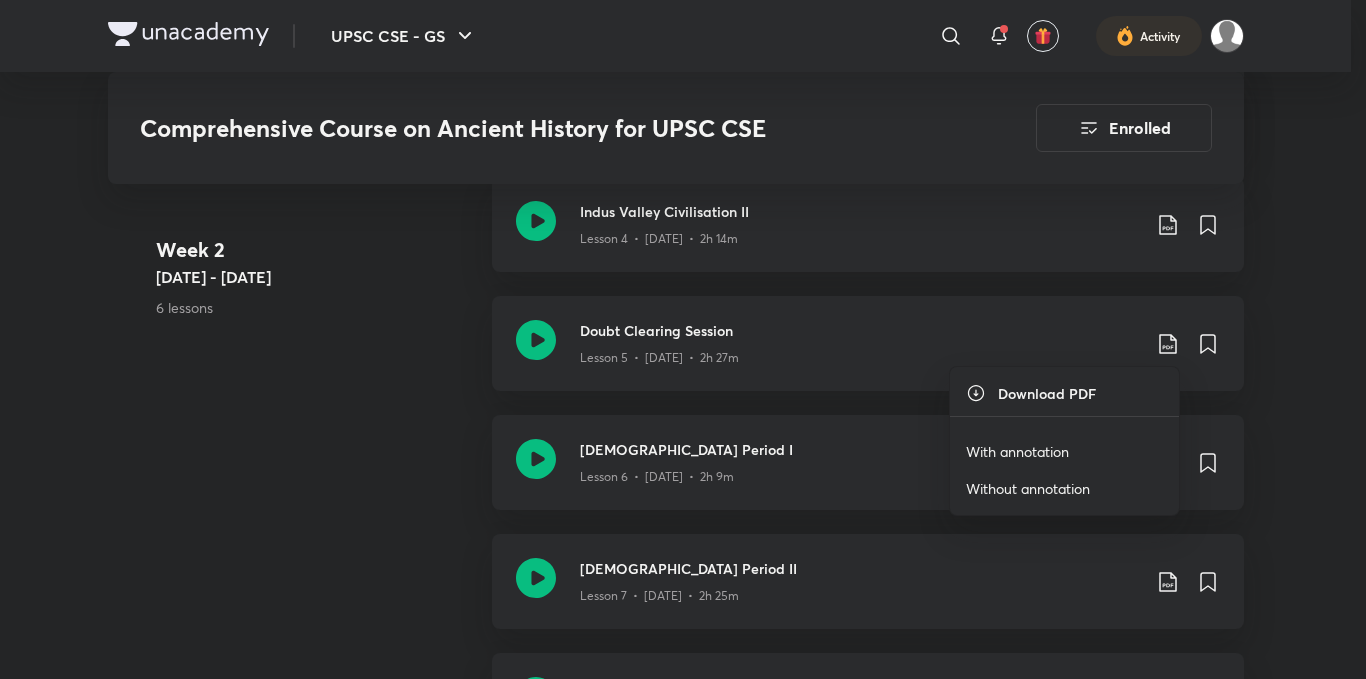 click on "With annotation" at bounding box center (1017, 451) 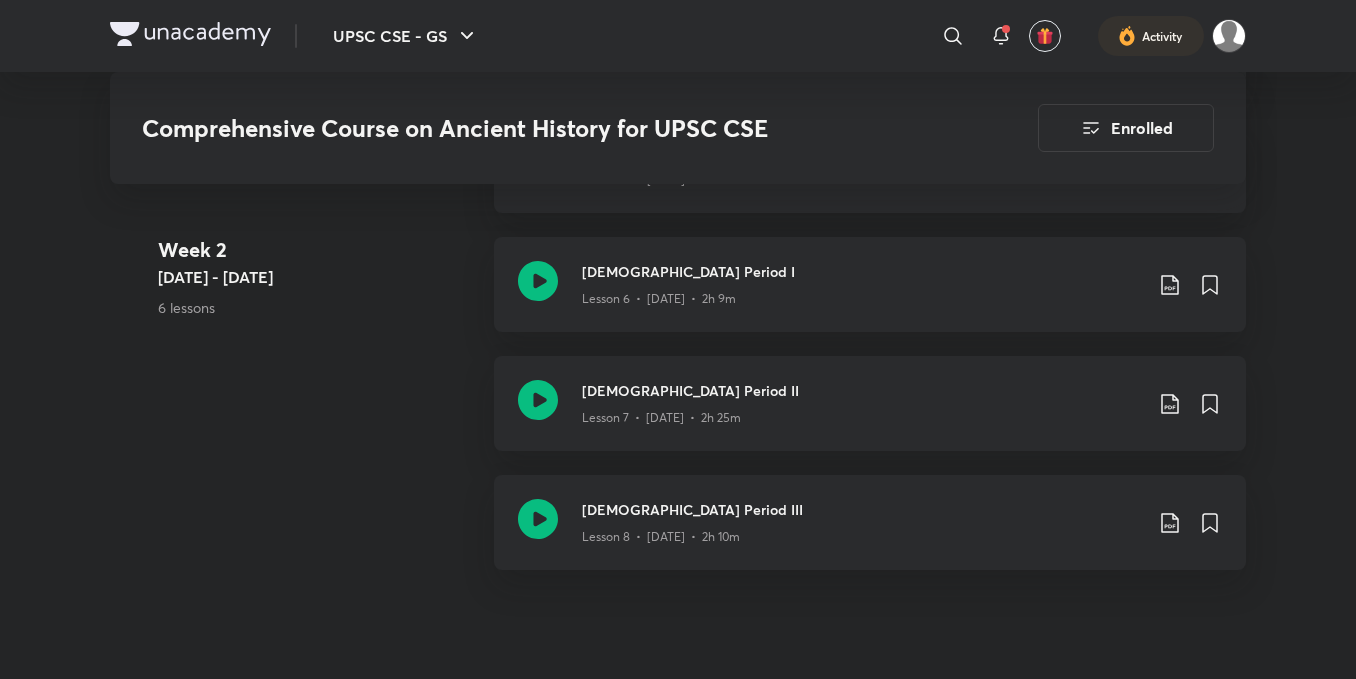 scroll, scrollTop: 1900, scrollLeft: 0, axis: vertical 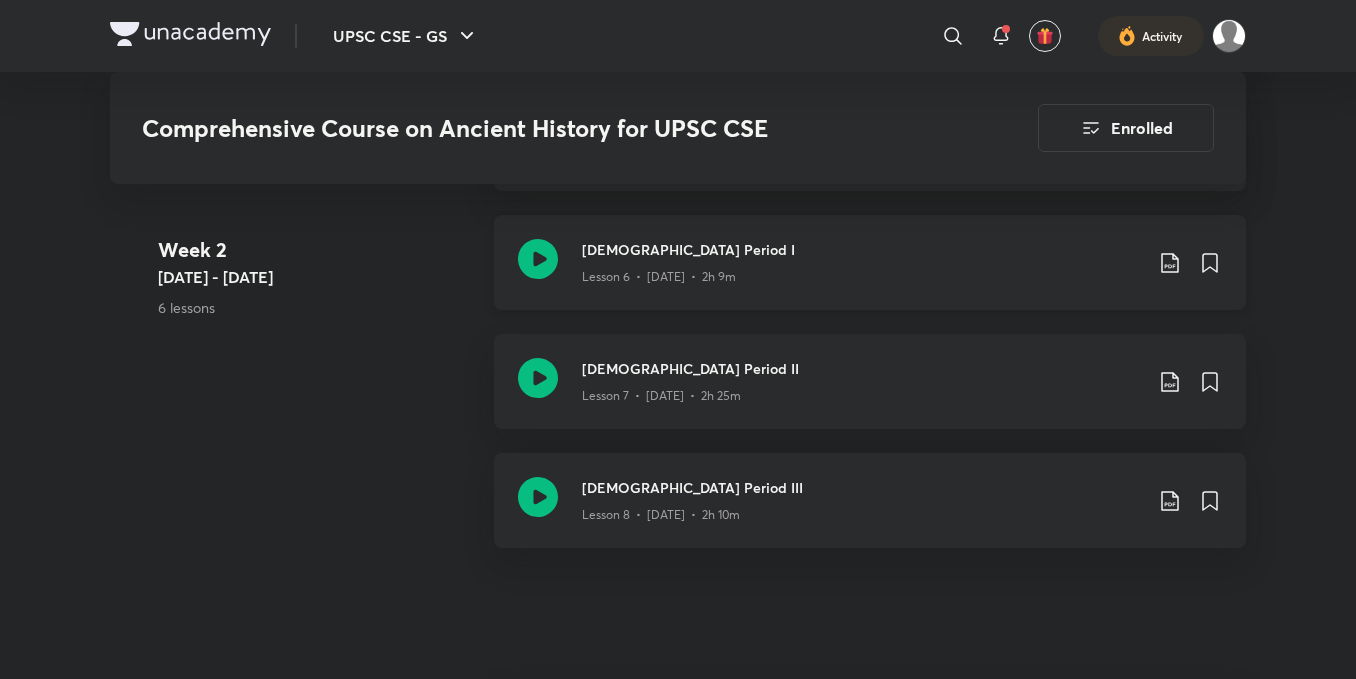 click 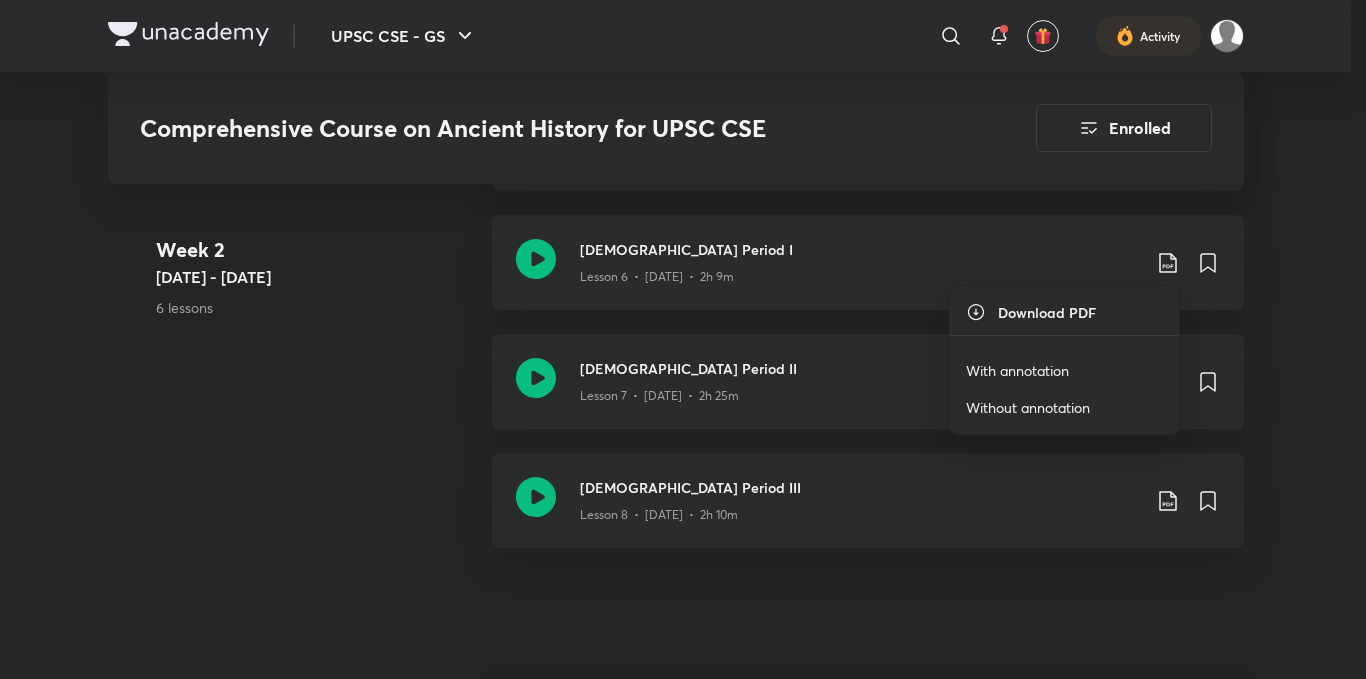click on "With annotation" at bounding box center (1017, 370) 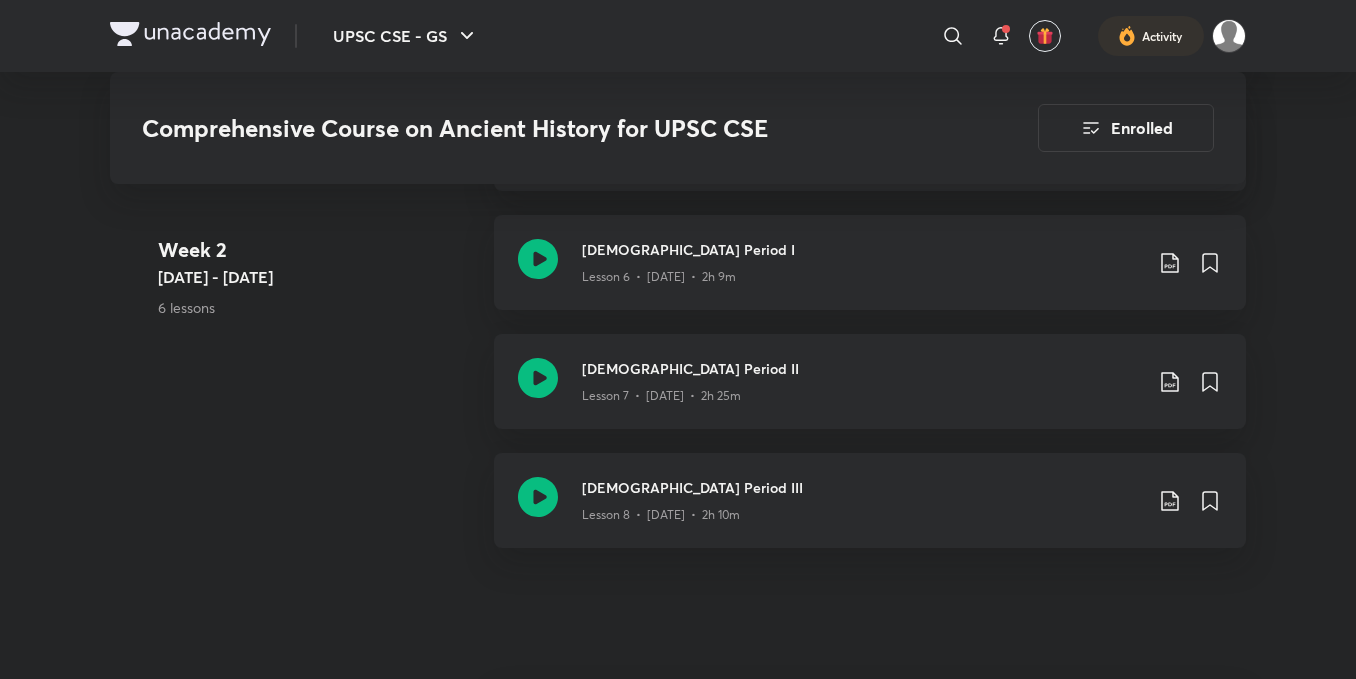 click on "Comprehensive Course on Ancient History for UPSC CSE Enrolled UPSC CSE - GS Centre Syllabus History Hinglish Comprehensive Course on Ancient History for UPSC CSE Arti Chhawari In this course, Arti Chhawari will cover Ancient Indian History. All the topics will be discussed in detail and would be helpful for all aspirants preparing for the UPSC CSE - GS exam. Learners at any stage of t...  Read more Updates About Enrolled Learn everyday from planner Choose a preferred time & watch these classes right from your planner Add to Planner Demo classes   Watch free classes by the educators of this batch   1.9K Hinglish History [अभ्यास] MCQs Practice on Modern Indian History Part 2 Arti Chhawari 15th Jan • 1h    1.6K Hinglish History [अभ्यास] MCQs Practice on Ancient Indian History Part 1 Arti Chhawari 8th Feb • 1h    2K Hinglish History Final Countdown:Last 40 years History PYQs for CSE 2025 P1 Arti Chhawari 24th Mar • 1h 35m   1.2K Hinglish History Arti Chhawari 25th Mar • 1h 35m +" at bounding box center (678, 99) 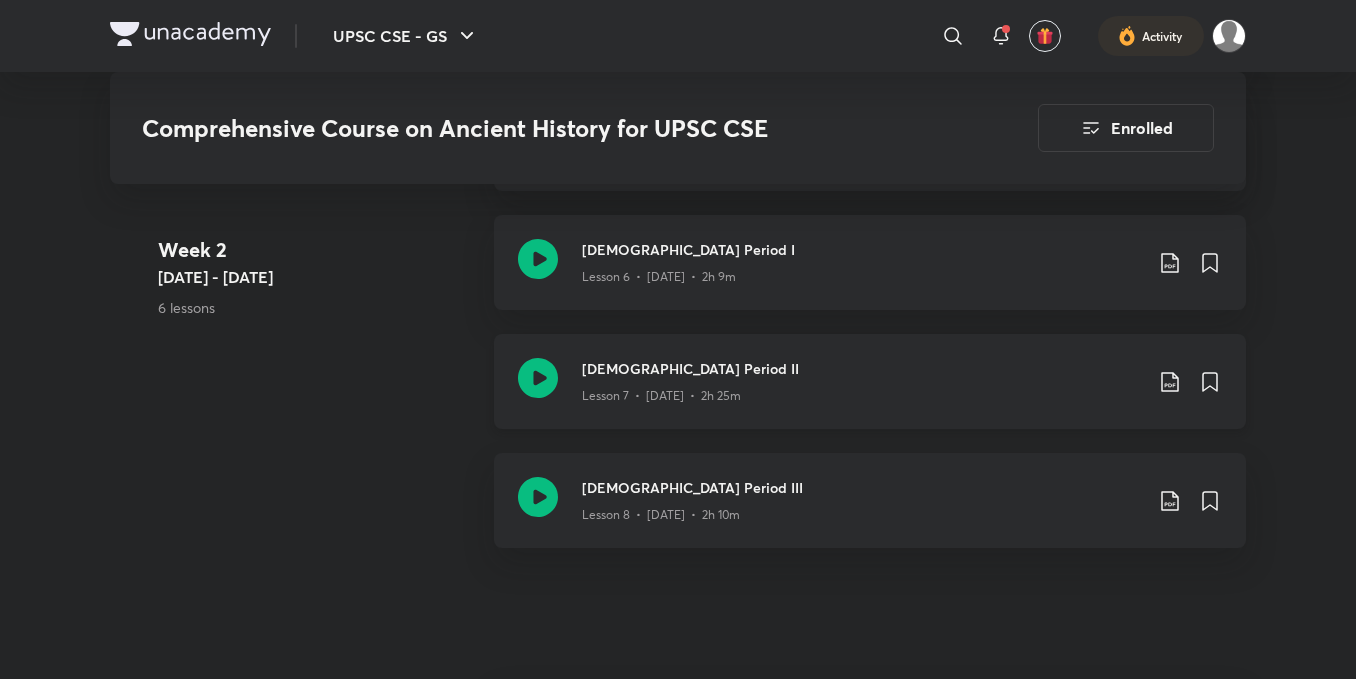 click 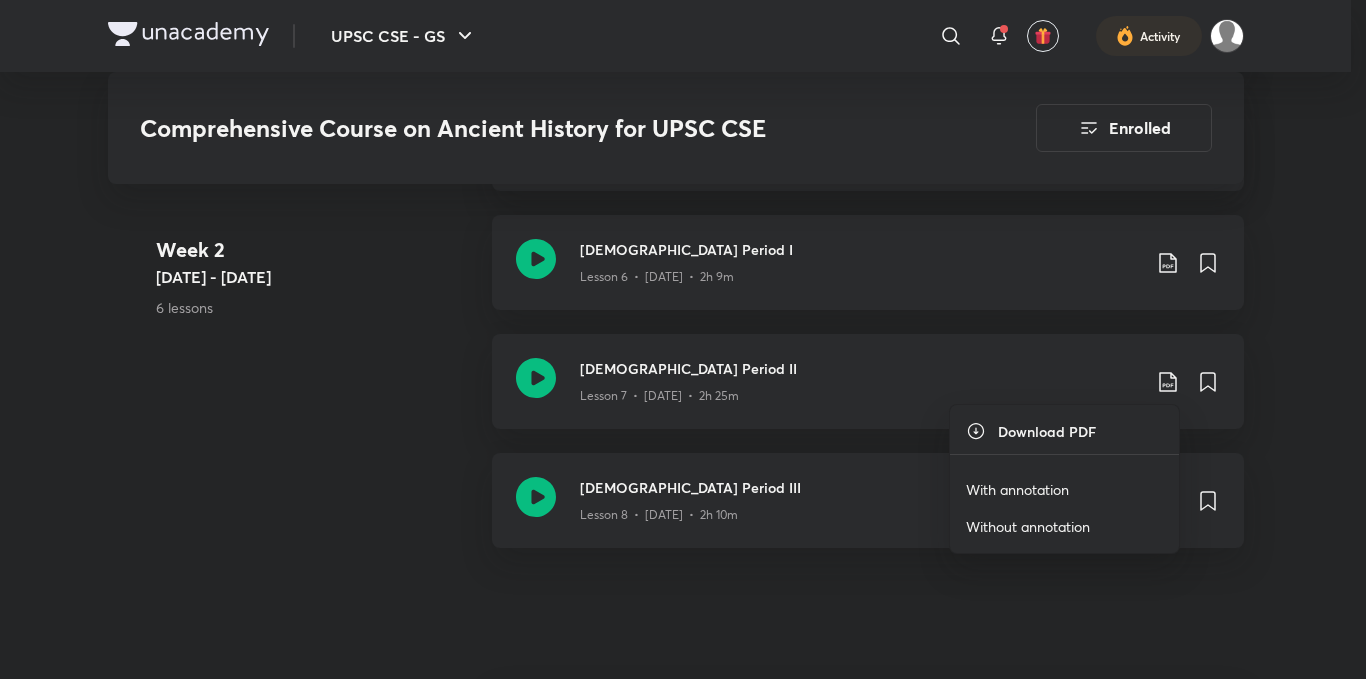 click on "With annotation" at bounding box center [1017, 489] 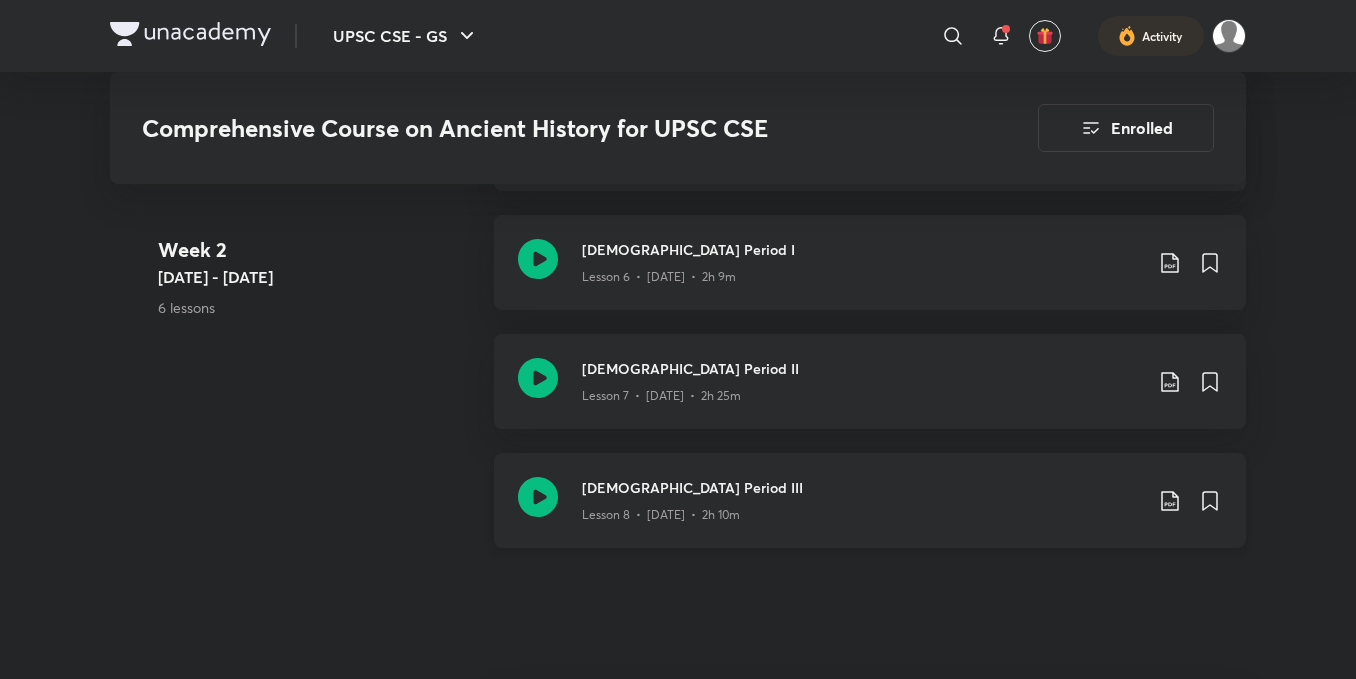 click 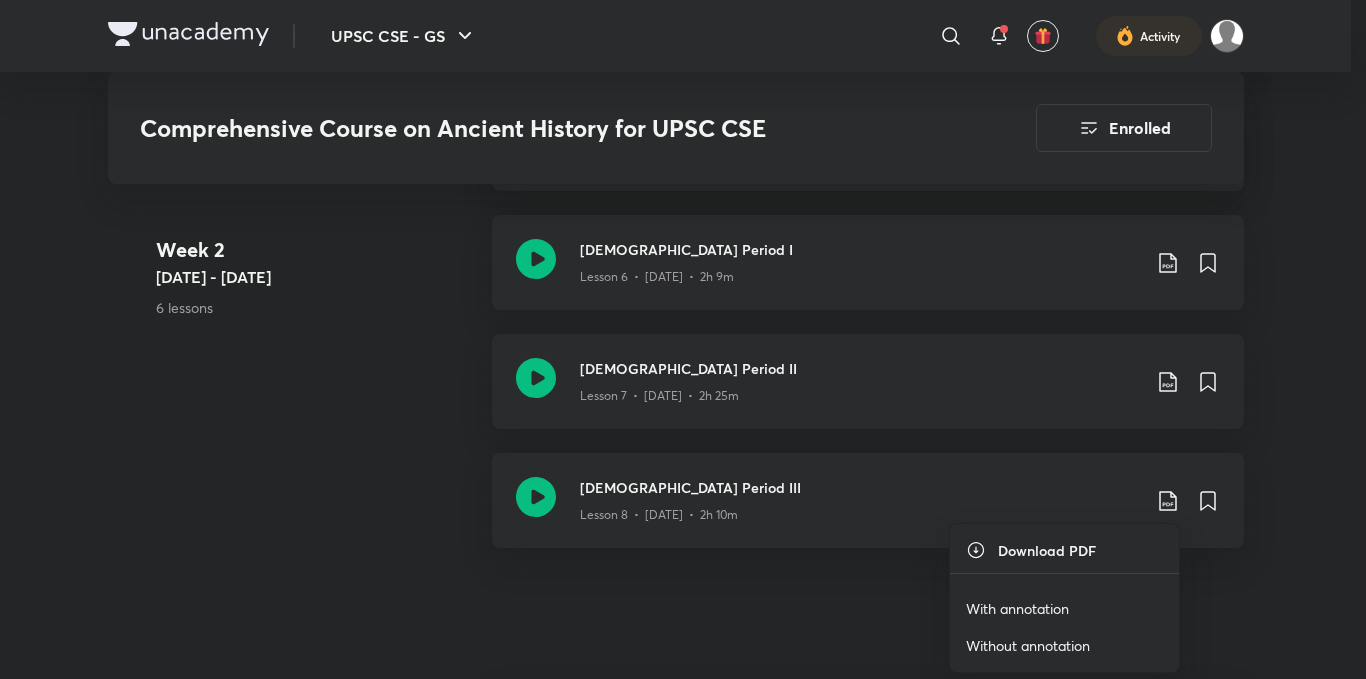 click on "With annotation" at bounding box center (1064, 608) 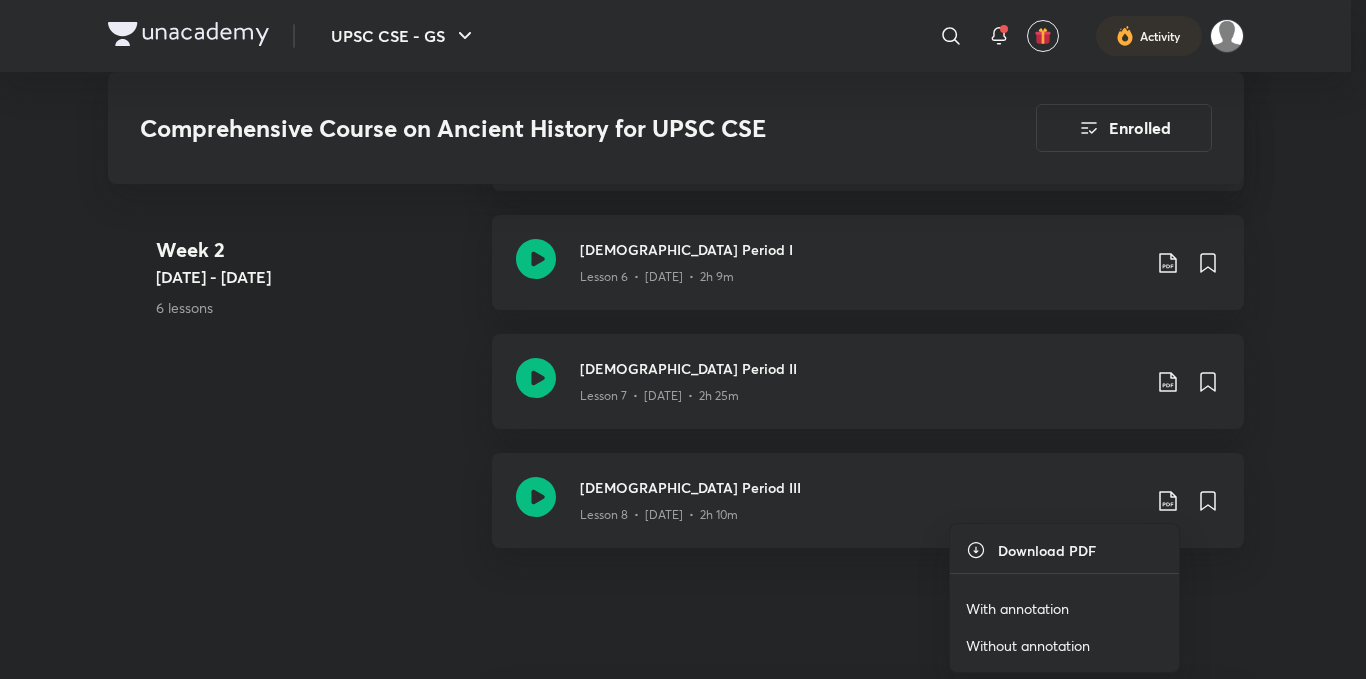 click on "With annotation" at bounding box center [1017, 608] 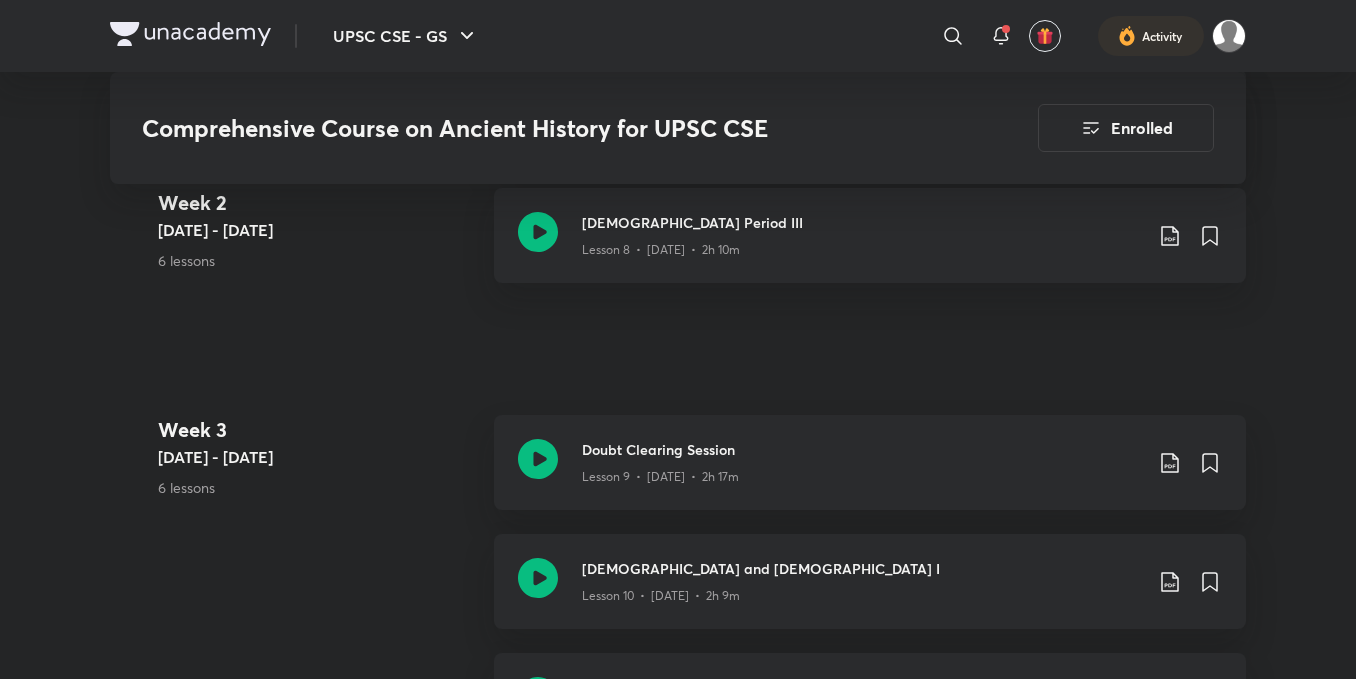 scroll, scrollTop: 2200, scrollLeft: 0, axis: vertical 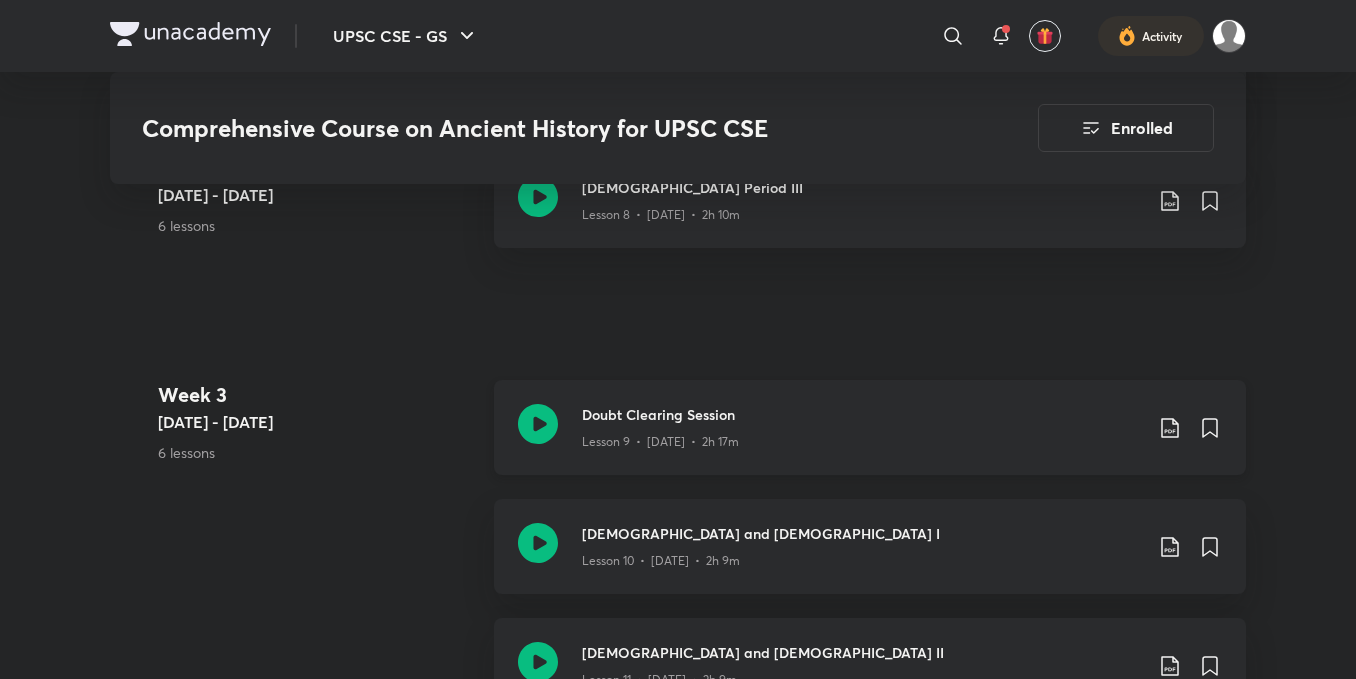 click on "Doubt Clearing Session" at bounding box center [862, 414] 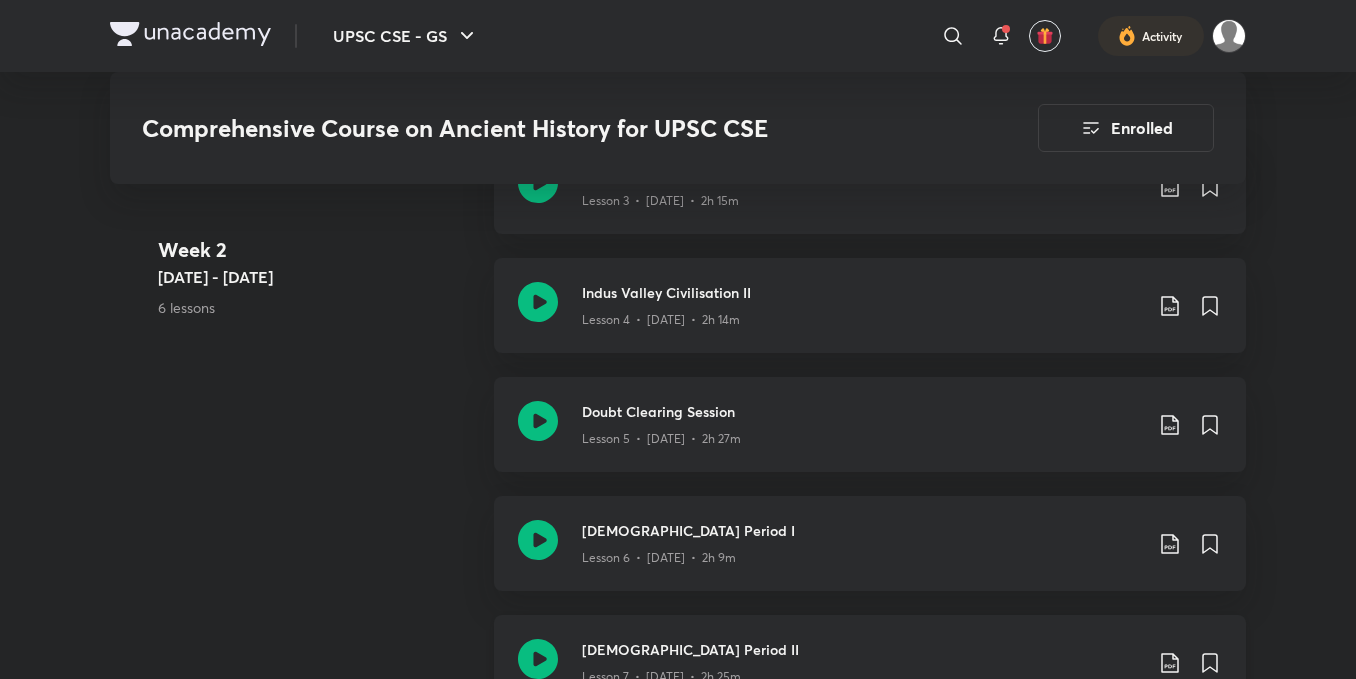 scroll, scrollTop: 1500, scrollLeft: 0, axis: vertical 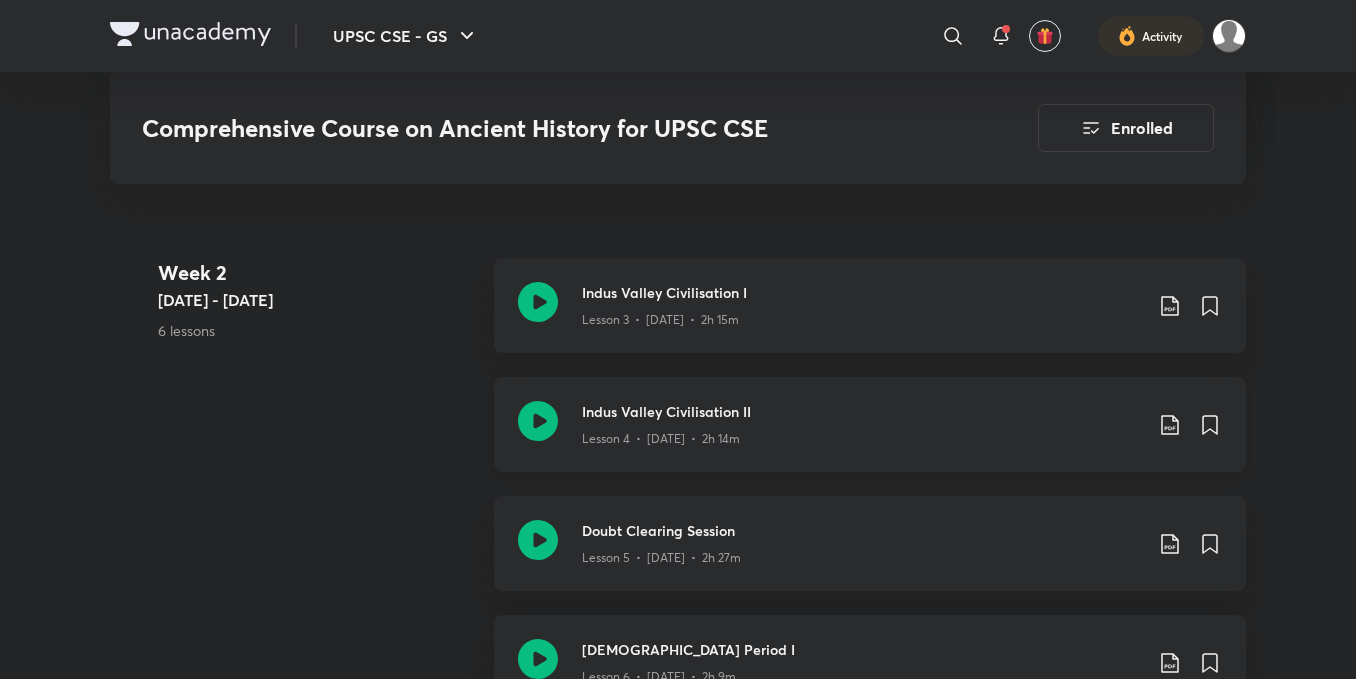 click 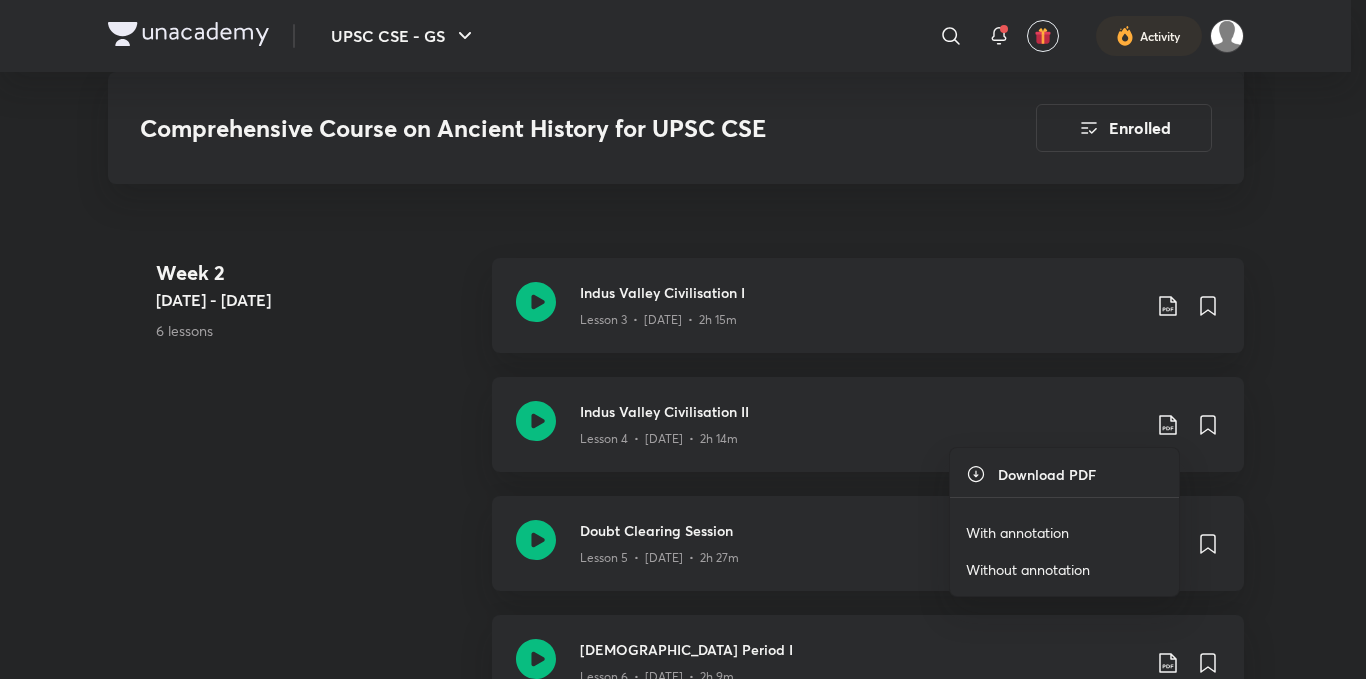 click on "With annotation" at bounding box center [1017, 532] 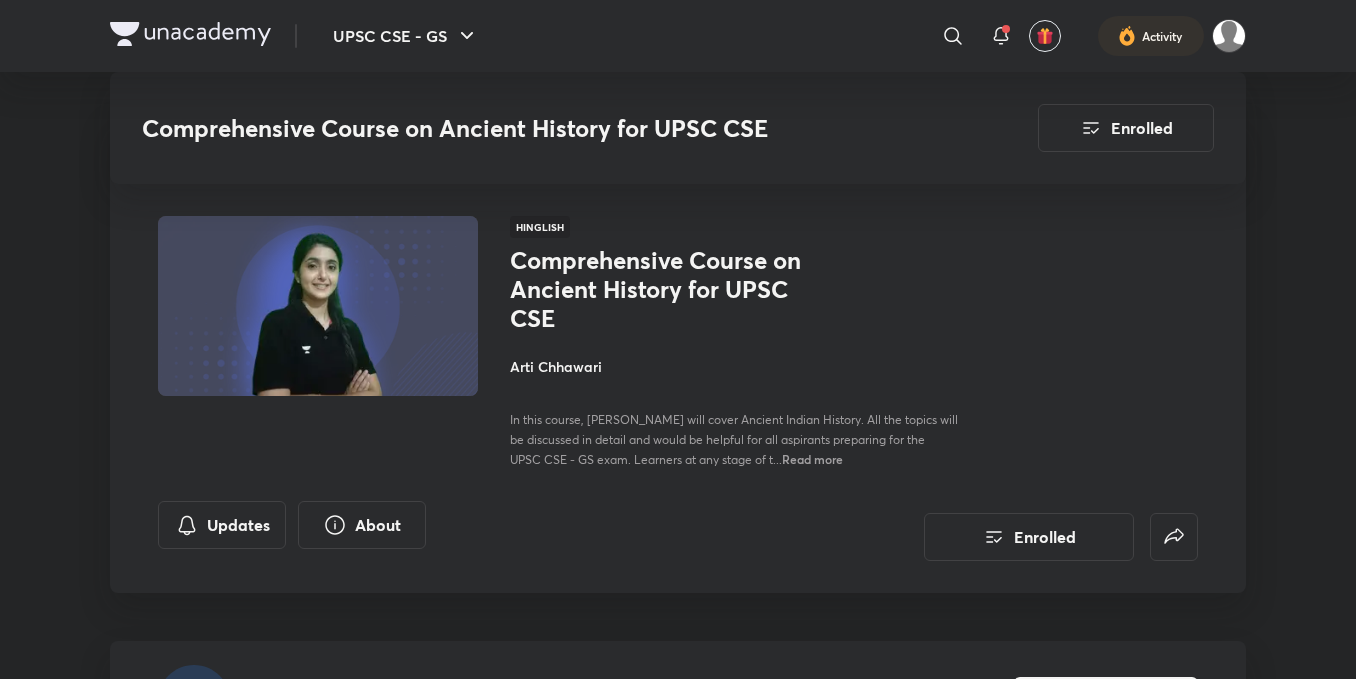 scroll, scrollTop: 1500, scrollLeft: 0, axis: vertical 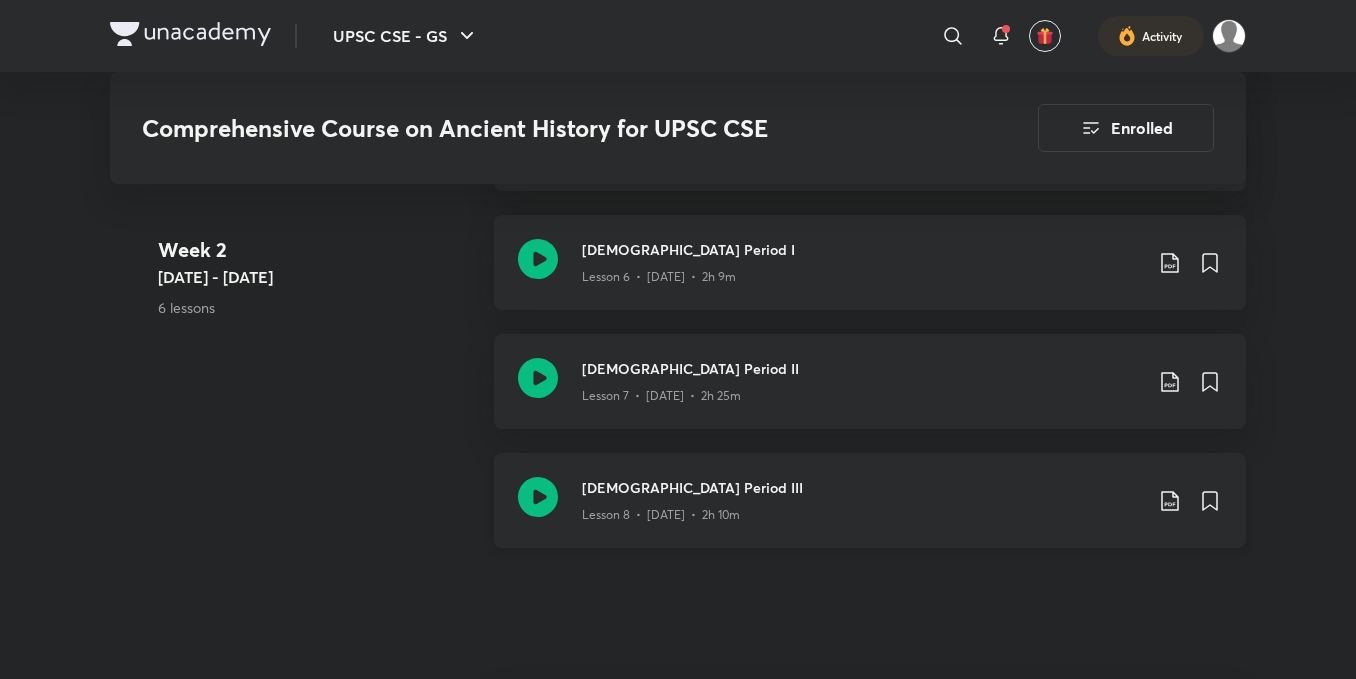 click 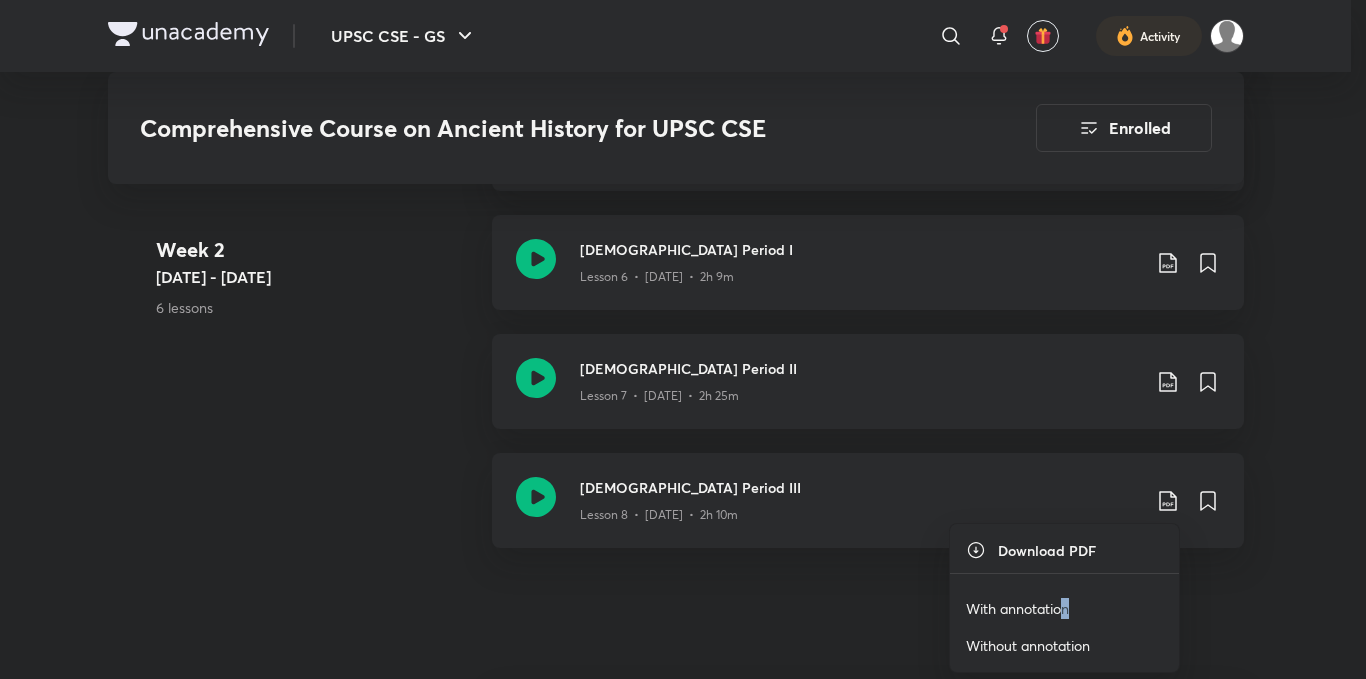 click on "With annotation" at bounding box center [1064, 608] 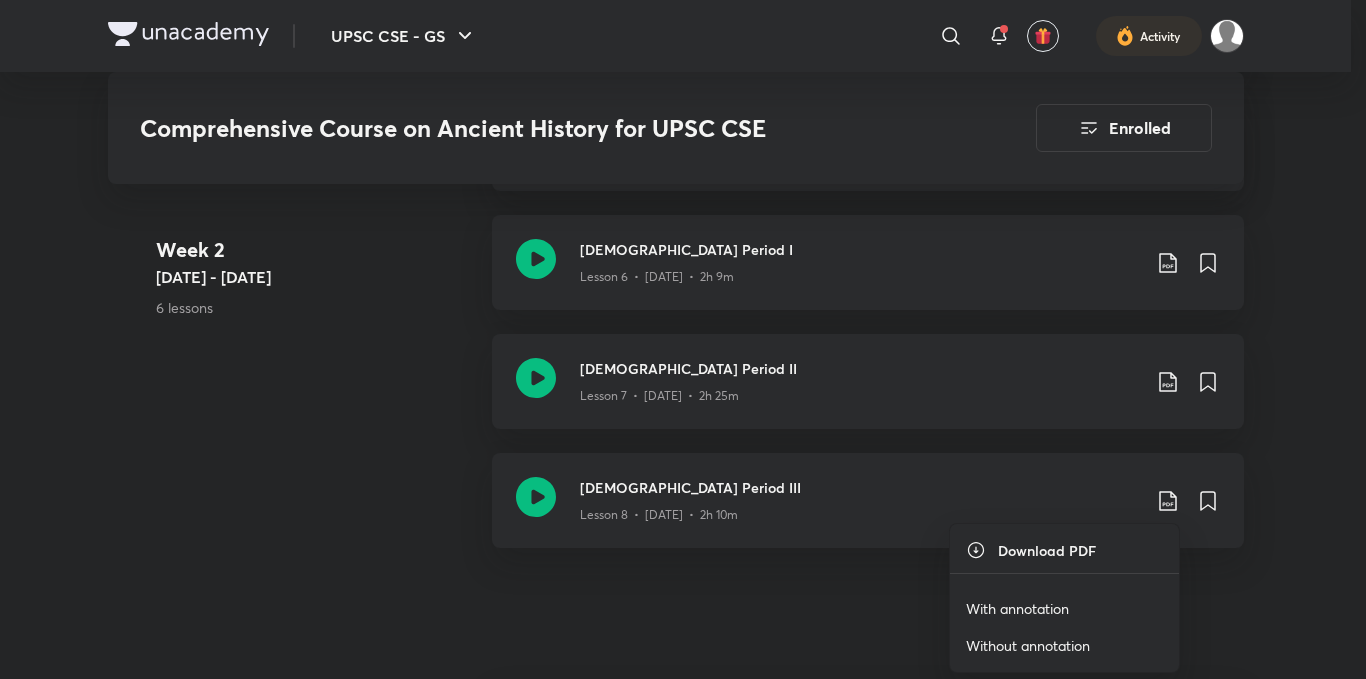 click on "With annotation" at bounding box center (1017, 608) 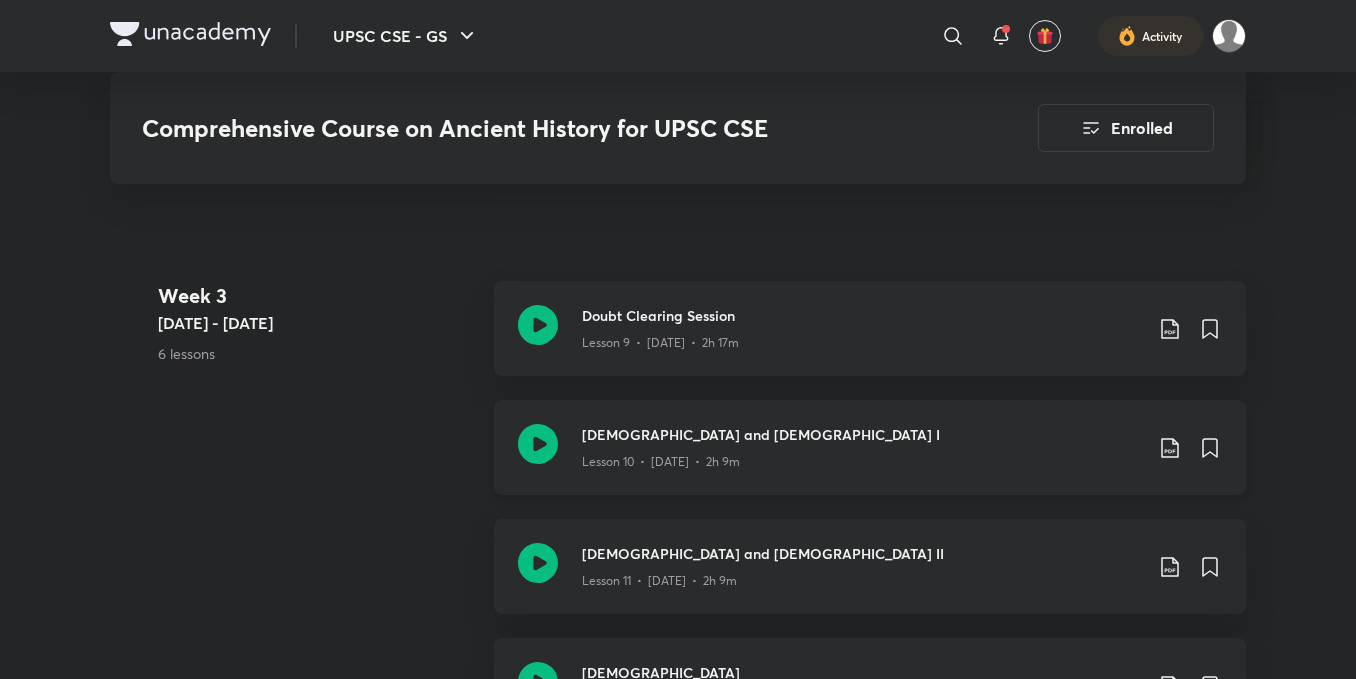 scroll, scrollTop: 2300, scrollLeft: 0, axis: vertical 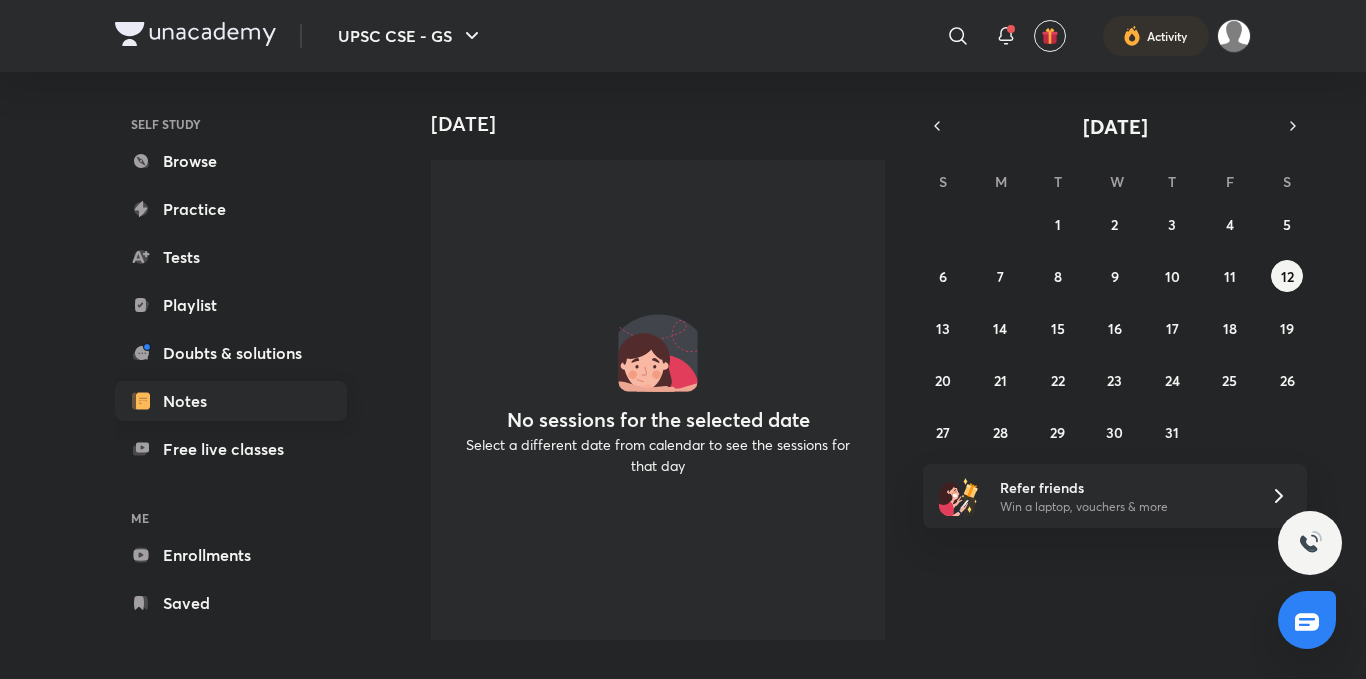 click on "Notes" at bounding box center (231, 401) 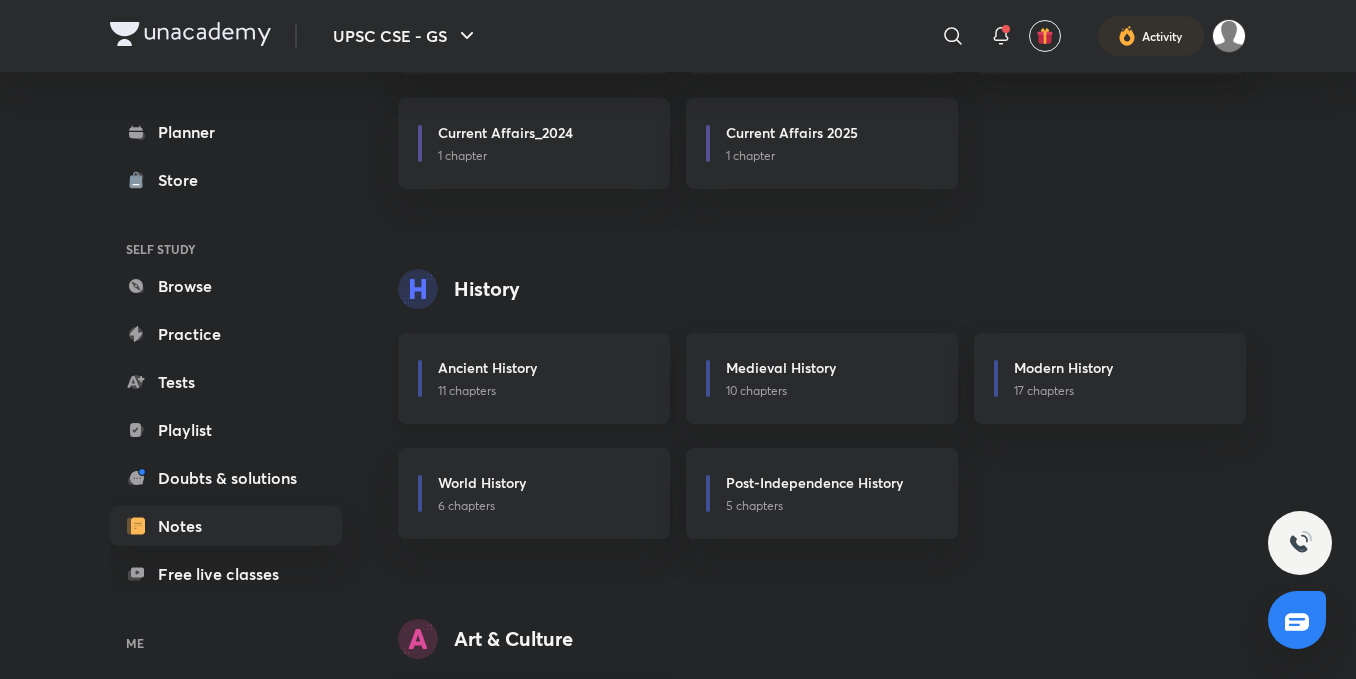 scroll, scrollTop: 1000, scrollLeft: 0, axis: vertical 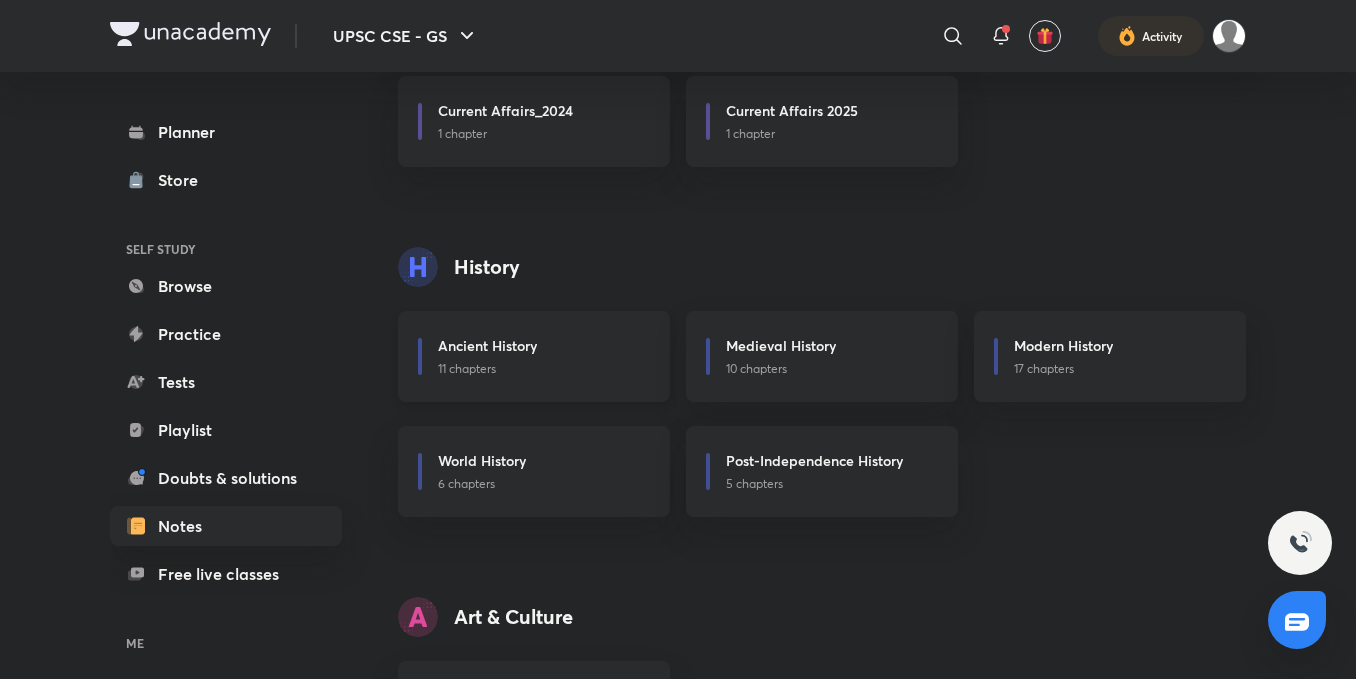 click on "Ancient History" at bounding box center [542, 347] 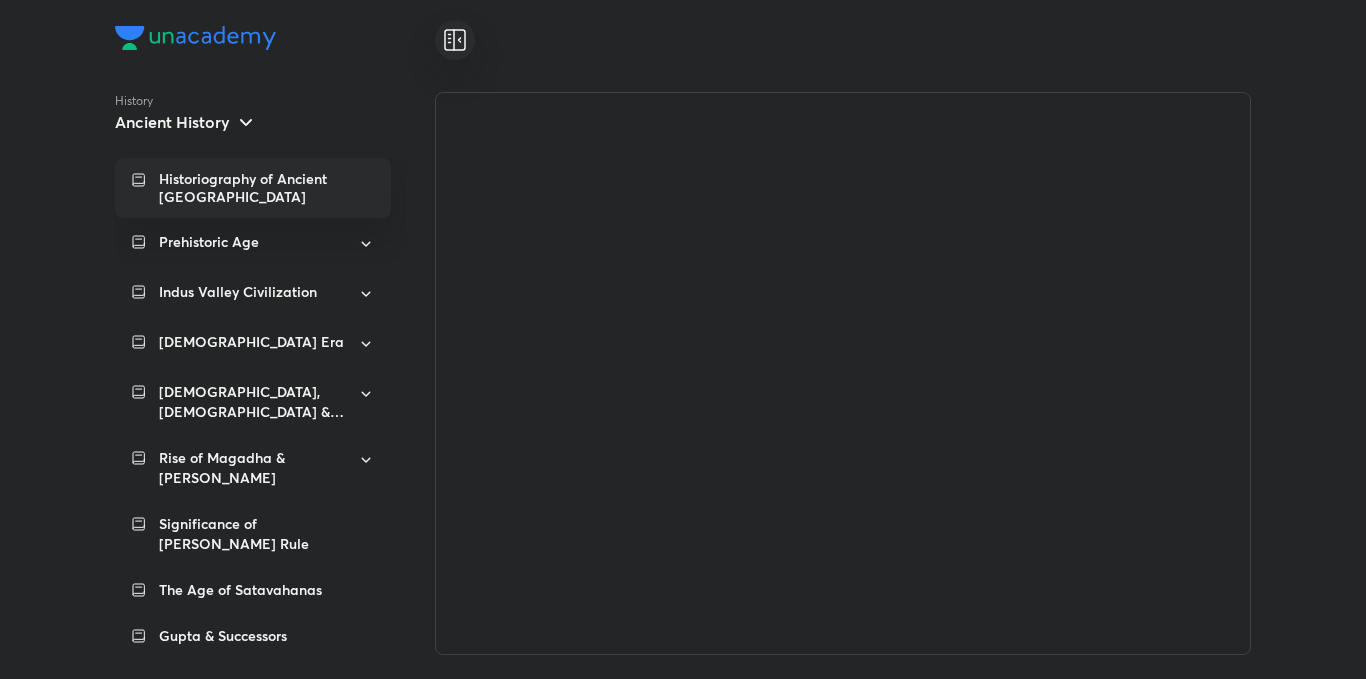 scroll, scrollTop: 0, scrollLeft: 0, axis: both 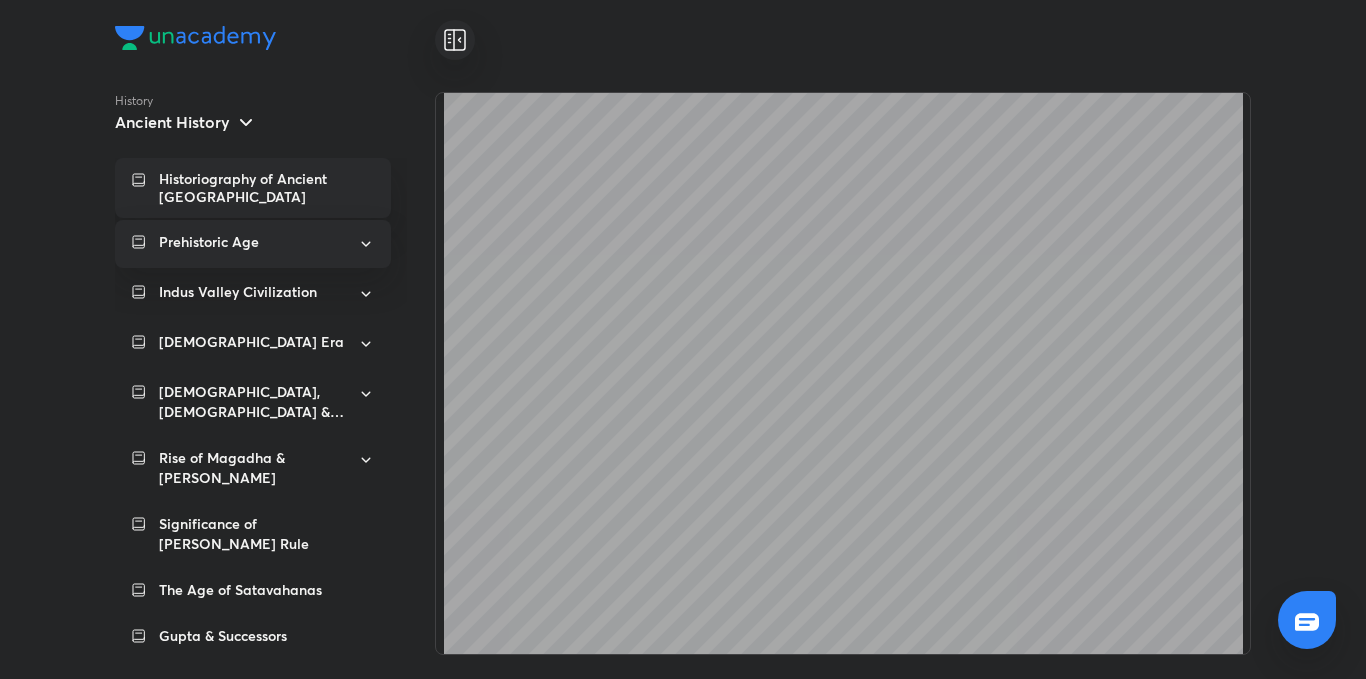 click on "Prehistoric Age" at bounding box center [253, 244] 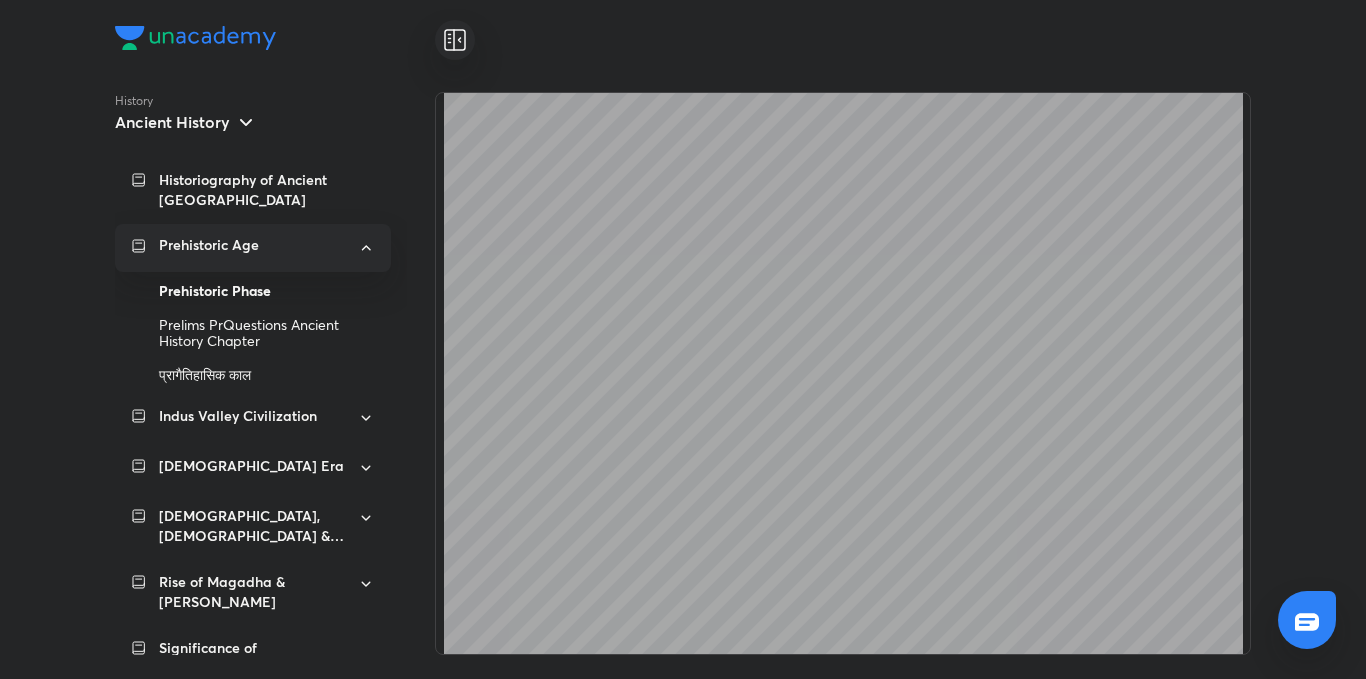 click 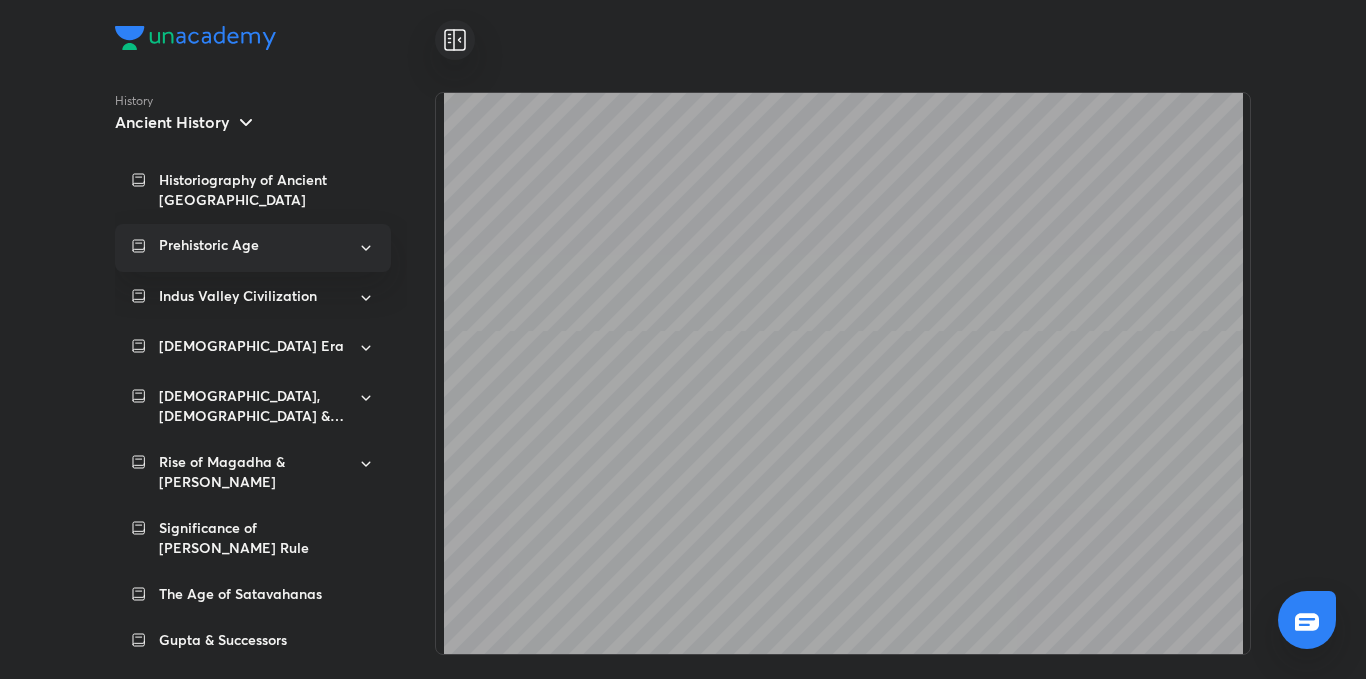 scroll, scrollTop: 2300, scrollLeft: 0, axis: vertical 